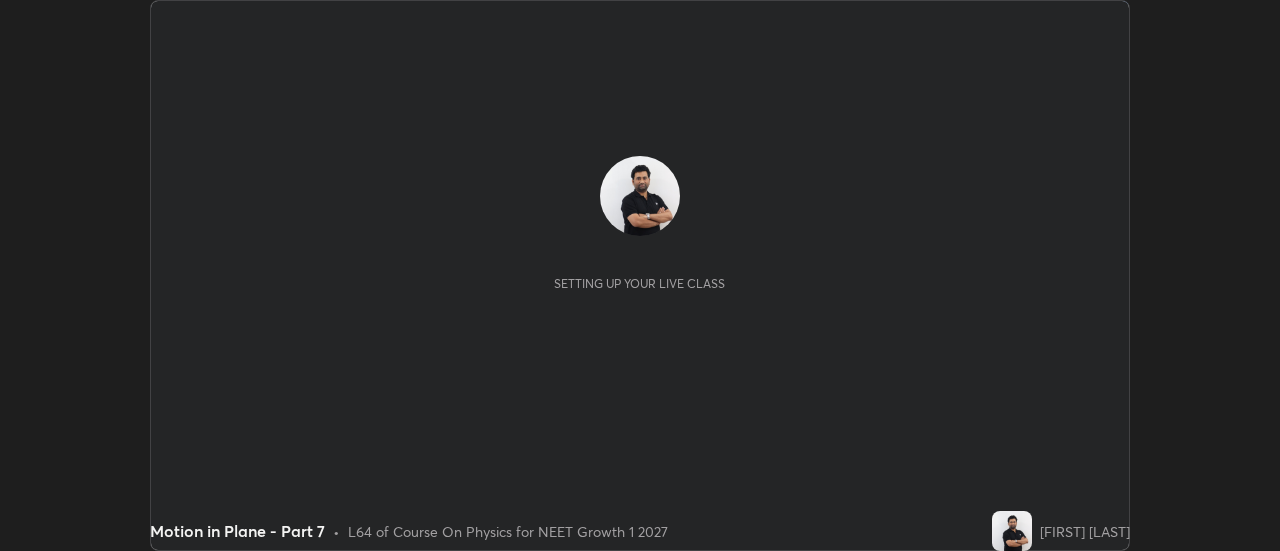 scroll, scrollTop: 0, scrollLeft: 0, axis: both 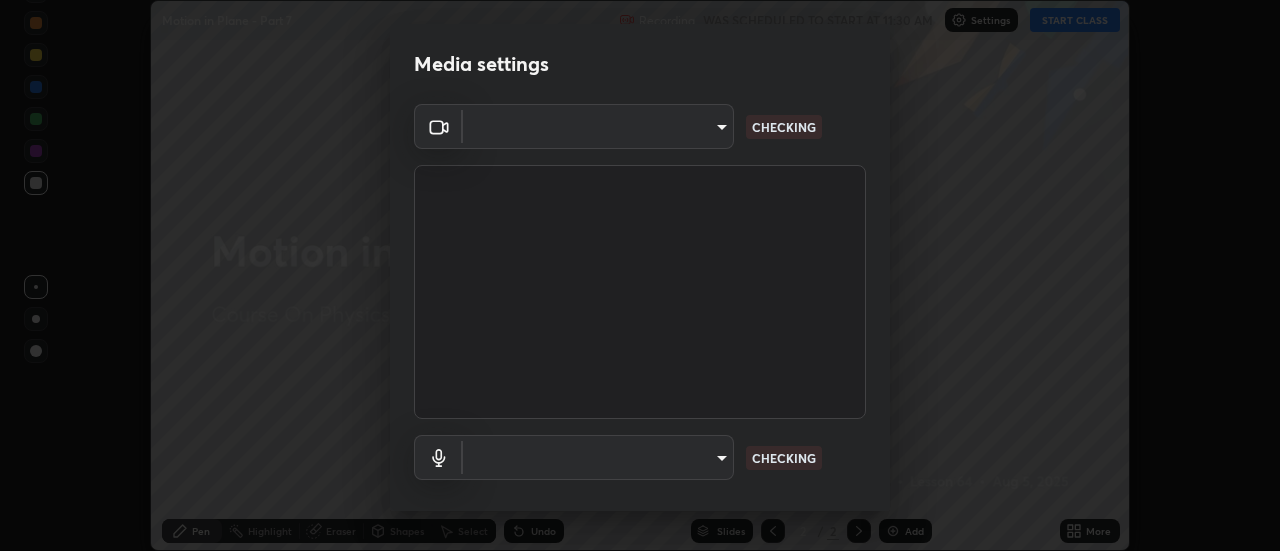 type on "f4ea8680b79eb92e15555447595460d1008e84c9b25948f1cd1a12945e44a0fe" 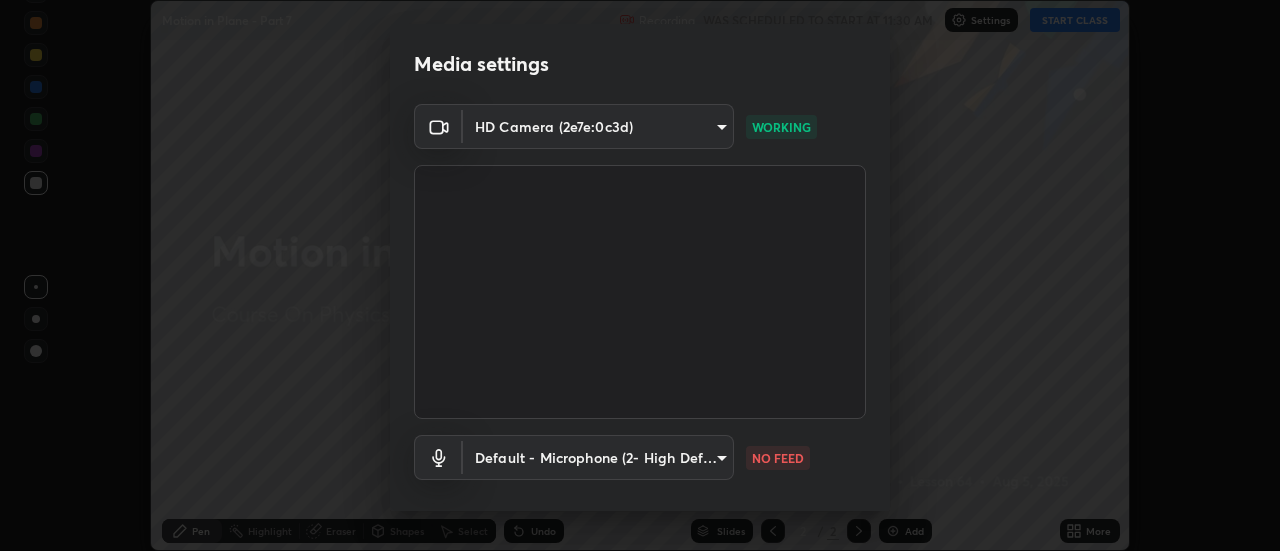 click on "Erase all Motion in Plane - Part 7 Recording WAS SCHEDULED TO START AT 11:30 AM Settings START CLASS Setting up your live class Motion in Plane - Part 7 • L64 of Course On Physics for NEET Growth 1 2027 [NAME] Pen Highlight Eraser Shapes Select Undo Slides 2 / 2 Add More No doubts shared Encourage your learners to ask a doubt for better clarity Report an issue Reason for reporting Buffering Chat not working Audio - Video sync issue Educator video quality low ​ Attach an image Report Media settings HD Camera (2e7e:0c3d) f4ea8680b79eb92e15555447595460d1008e84c9b25948f1cd1a12945e44a0fe WORKING Default - Microphone (2- High Definition Audio Device) default NO FEED 1 / 5 Next" at bounding box center [640, 275] 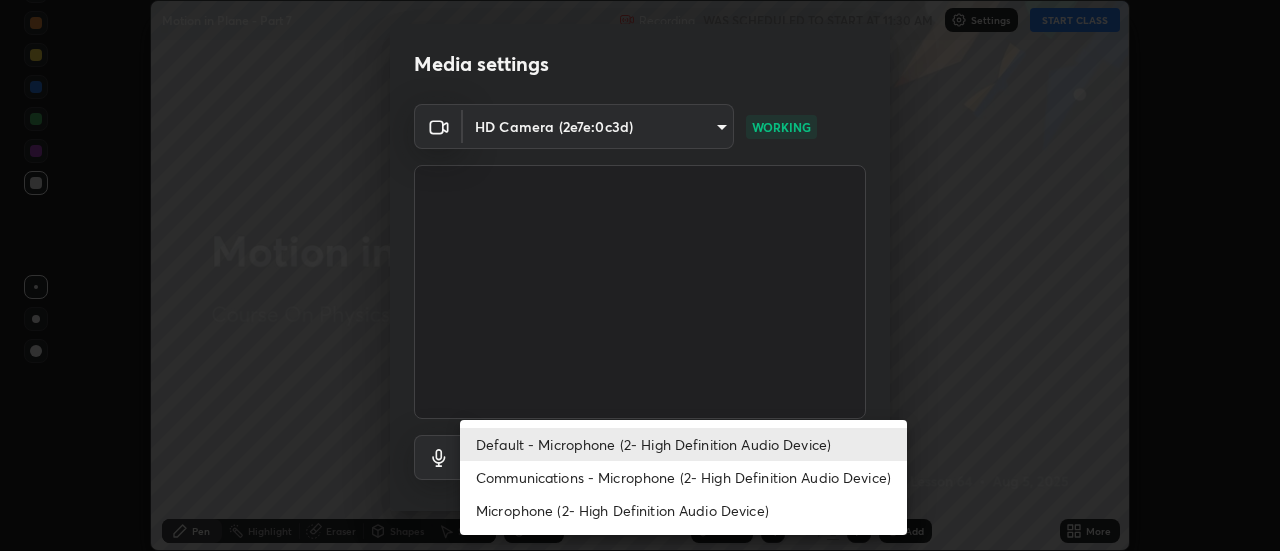 click on "Communications - Microphone (2- High Definition Audio Device)" at bounding box center (683, 477) 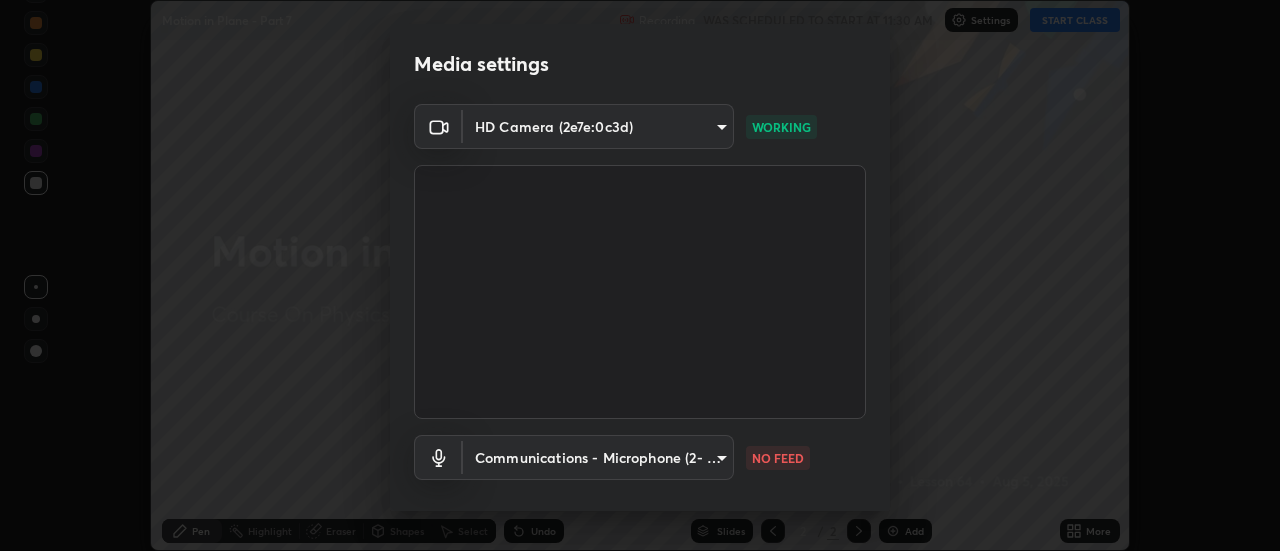 click on "Erase all Motion in Plane - Part 7 Recording WAS SCHEDULED TO START AT 11:30 AM Settings START CLASS Setting up your live class Motion in Plane - Part 7 • L64 of Course On Physics for NEET Growth 1 2027 [NAME] Pen Highlight Eraser Shapes Select Undo Slides 2 / 2 Add More No doubts shared Encourage your learners to ask a doubt for better clarity Report an issue Reason for reporting Buffering Chat not working Audio - Video sync issue Educator video quality low ​ Attach an image Report Media settings HD Camera (2e7e:0c3d) f4ea8680b79eb92e15555447595460d1008e84c9b25948f1cd1a12945e44a0fe WORKING Communications - Microphone (2- High Definition Audio Device) communications NO FEED 1 / 5 Next" at bounding box center (640, 275) 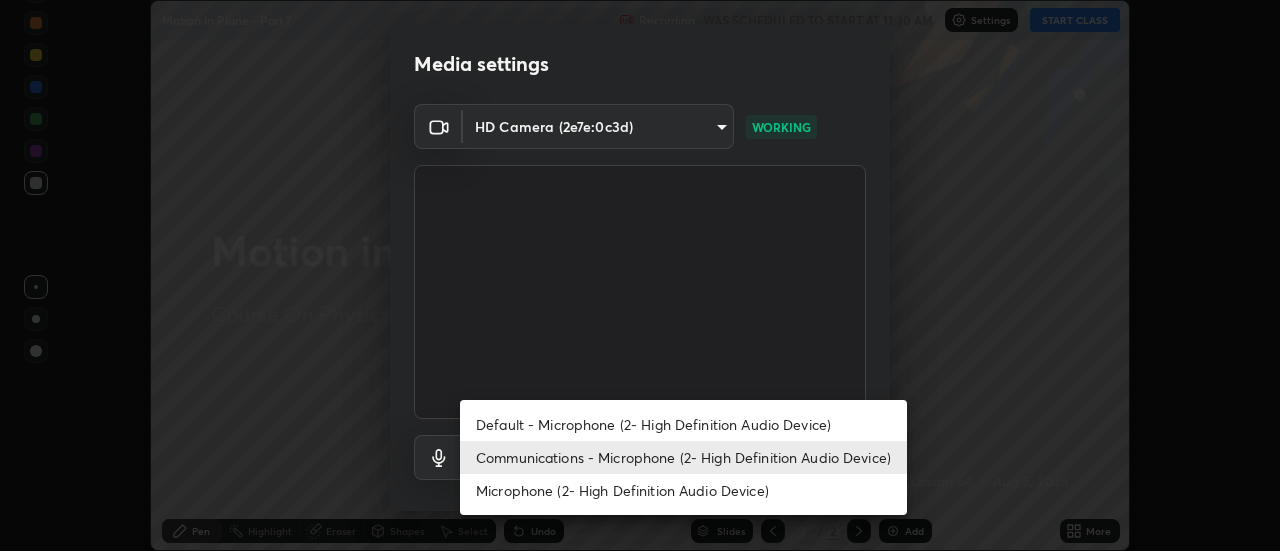 click on "Default - Microphone (2- High Definition Audio Device)" at bounding box center [683, 424] 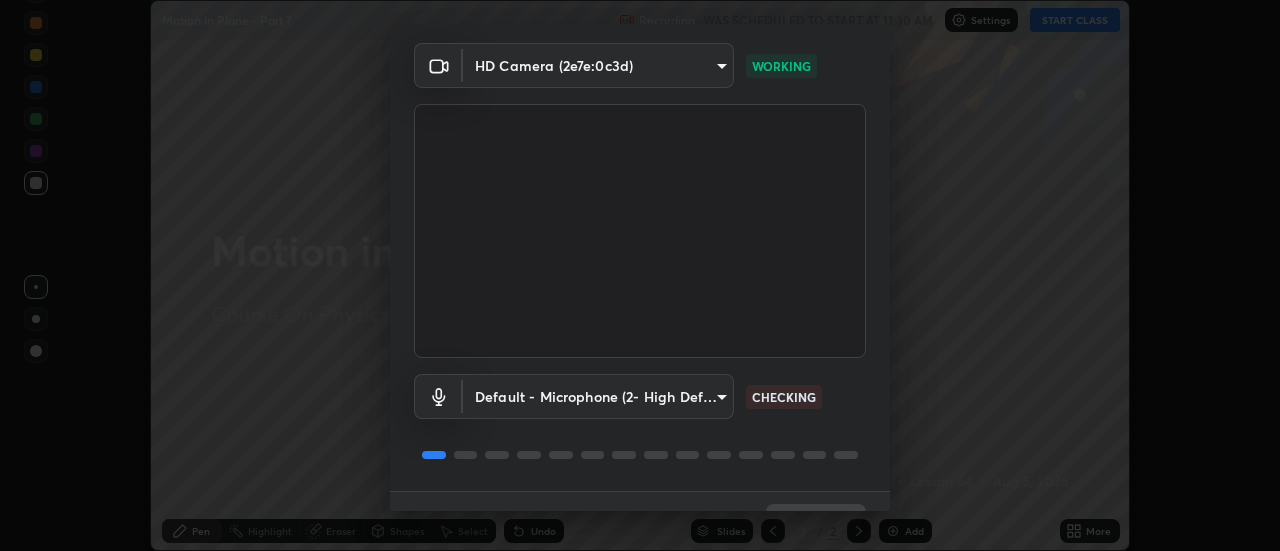 scroll, scrollTop: 105, scrollLeft: 0, axis: vertical 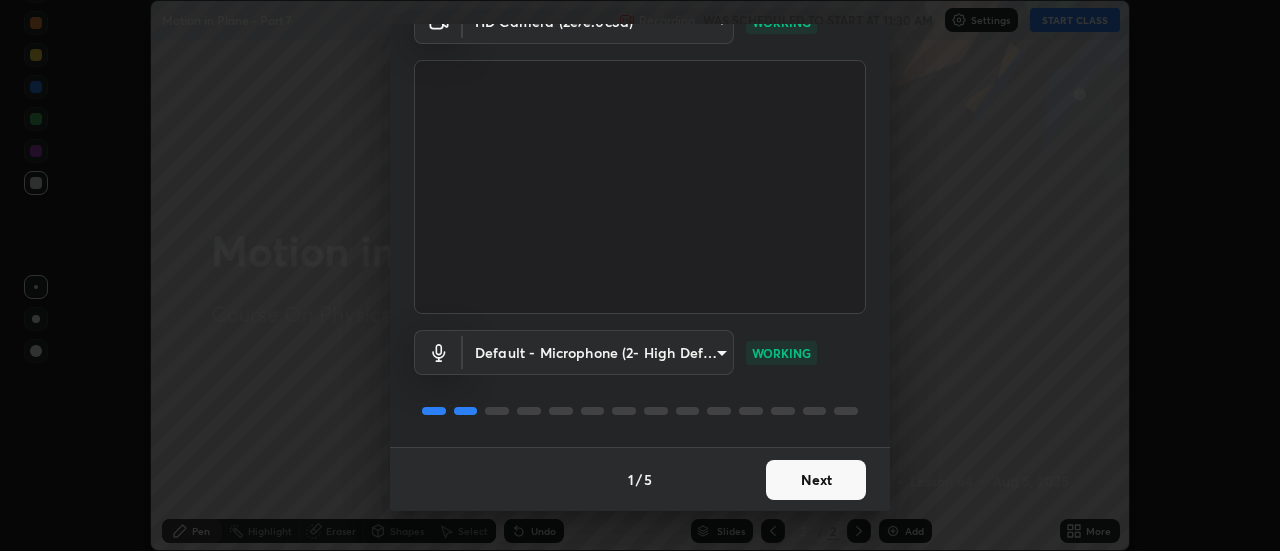 click on "Next" at bounding box center (816, 480) 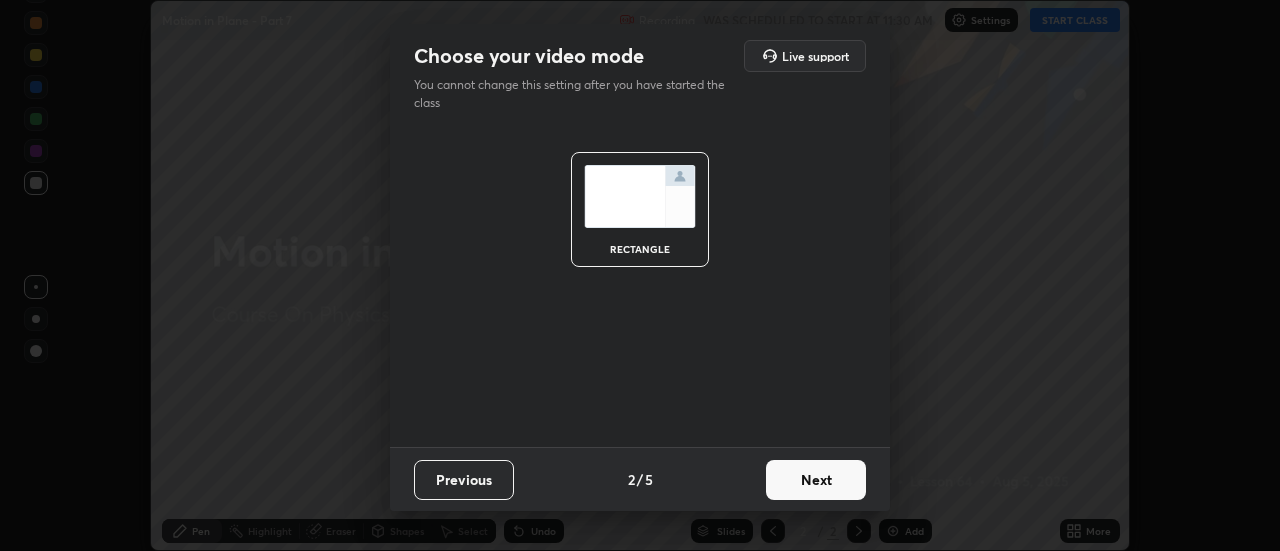scroll, scrollTop: 0, scrollLeft: 0, axis: both 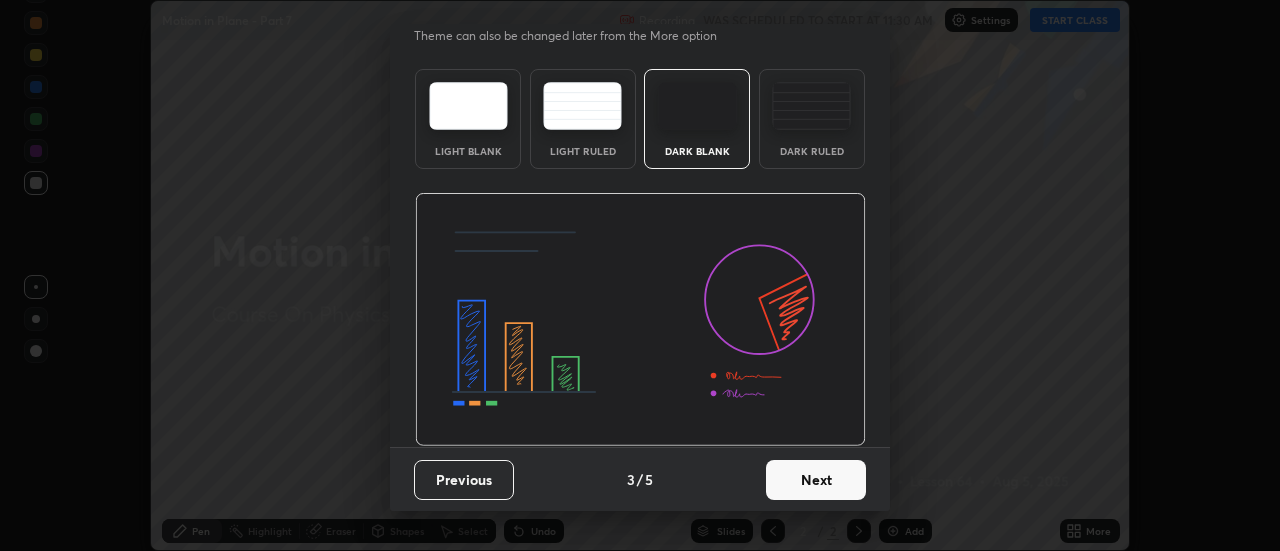 click on "Next" at bounding box center [816, 480] 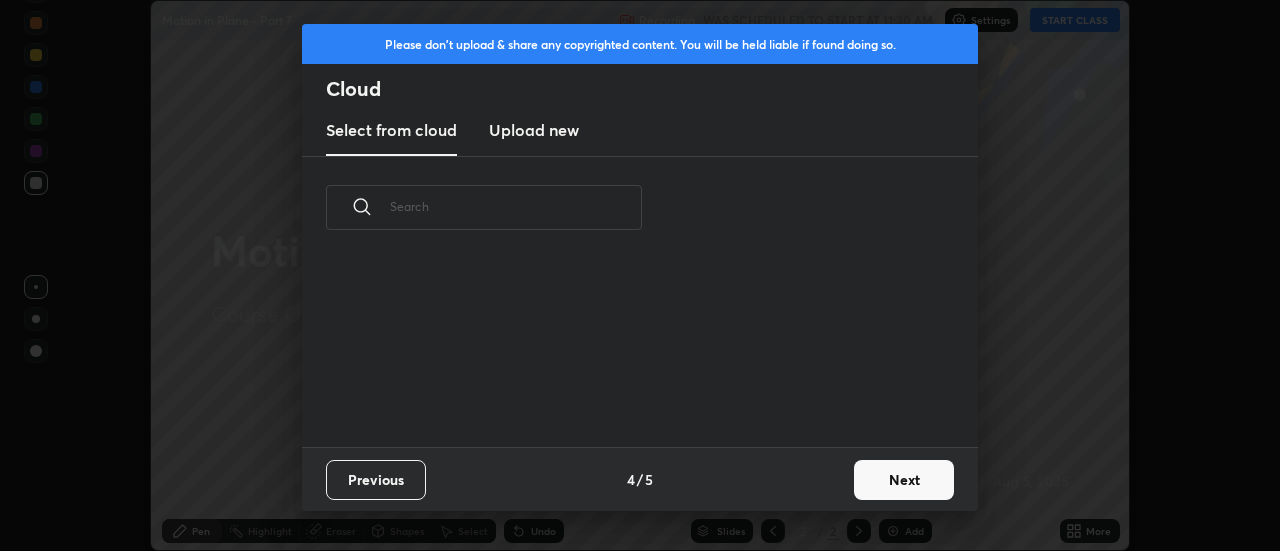 click on "Next" at bounding box center (904, 480) 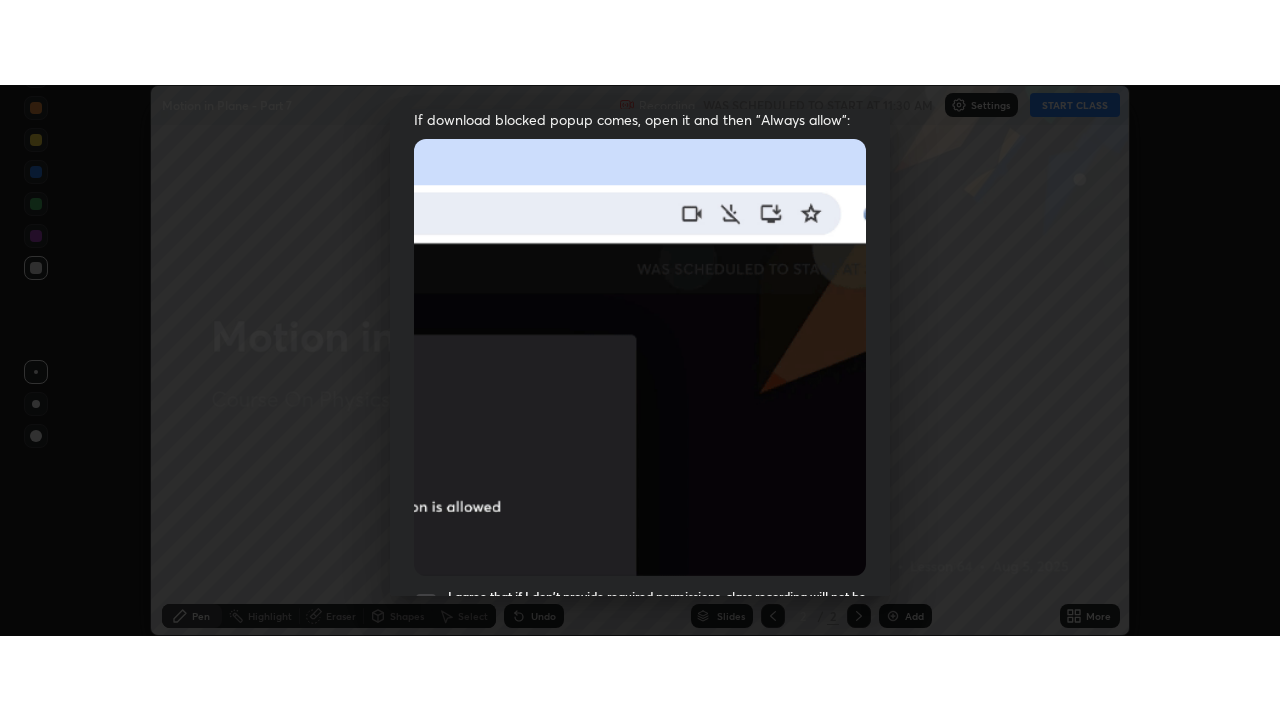 scroll, scrollTop: 513, scrollLeft: 0, axis: vertical 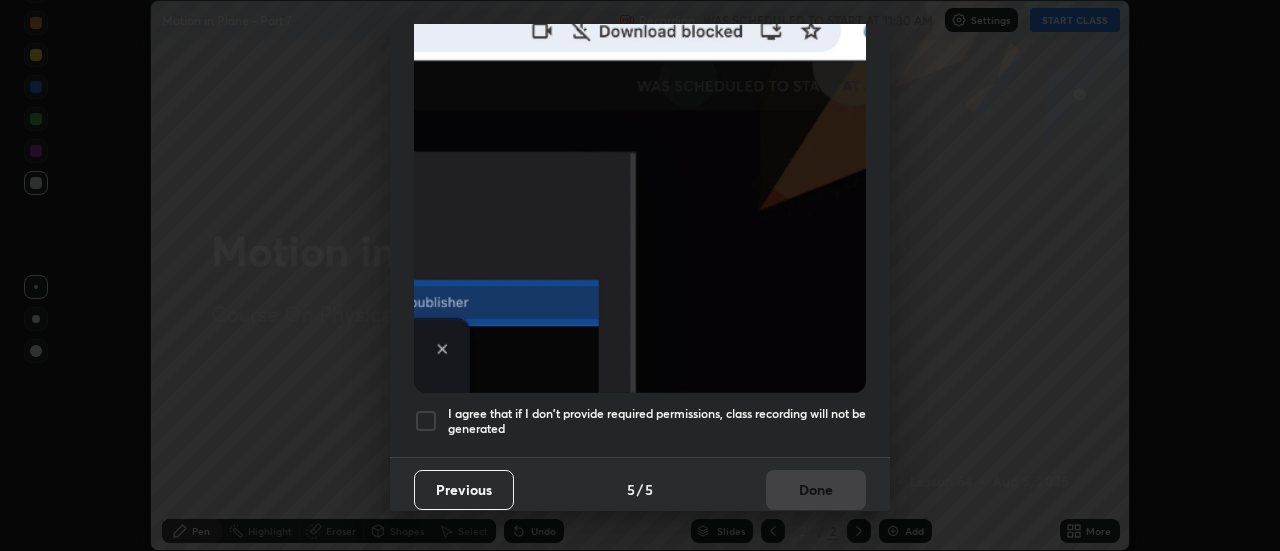 click at bounding box center (426, 421) 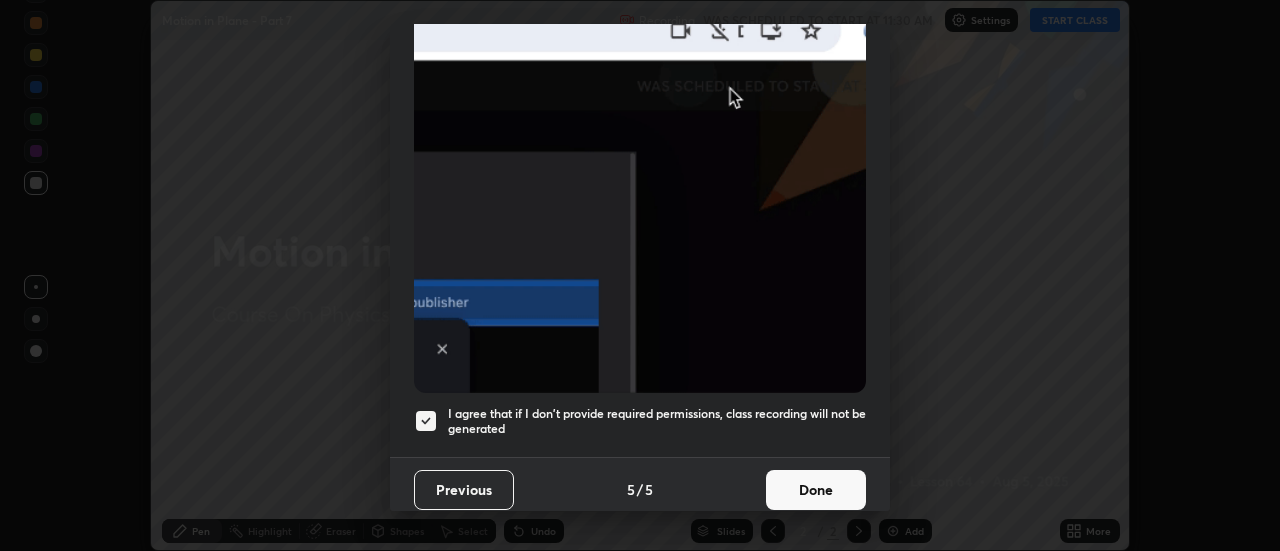 click on "Done" at bounding box center (816, 490) 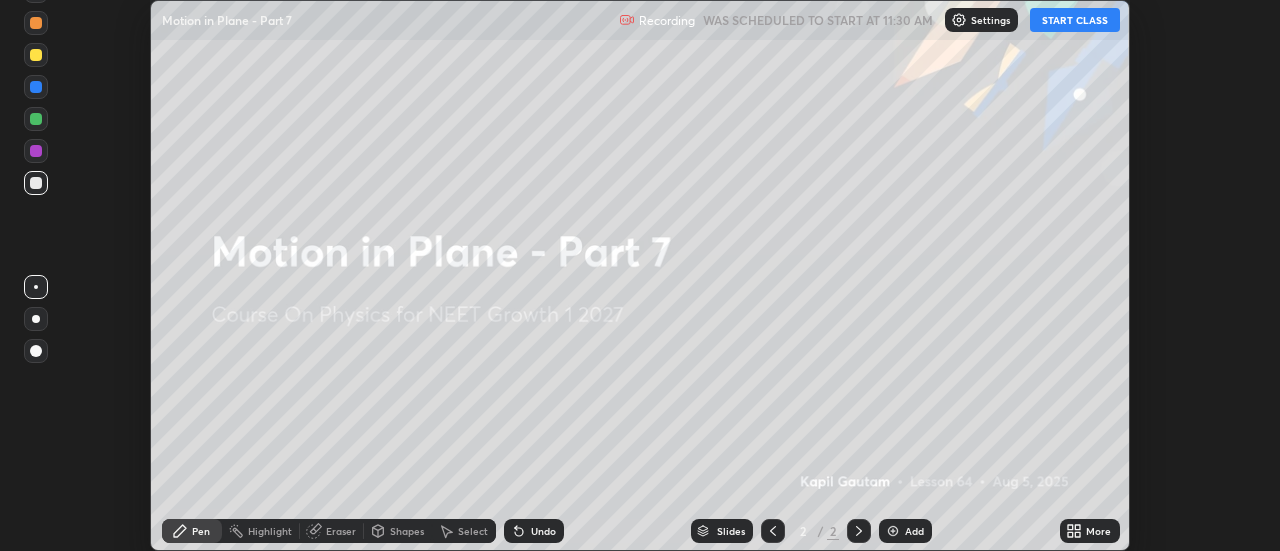 click 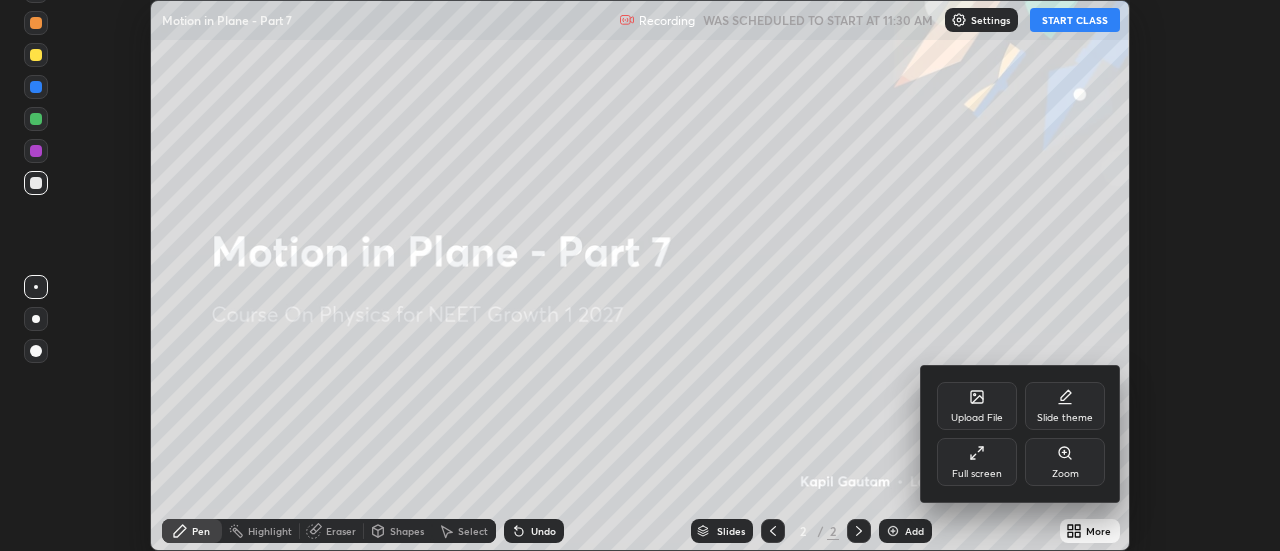 click 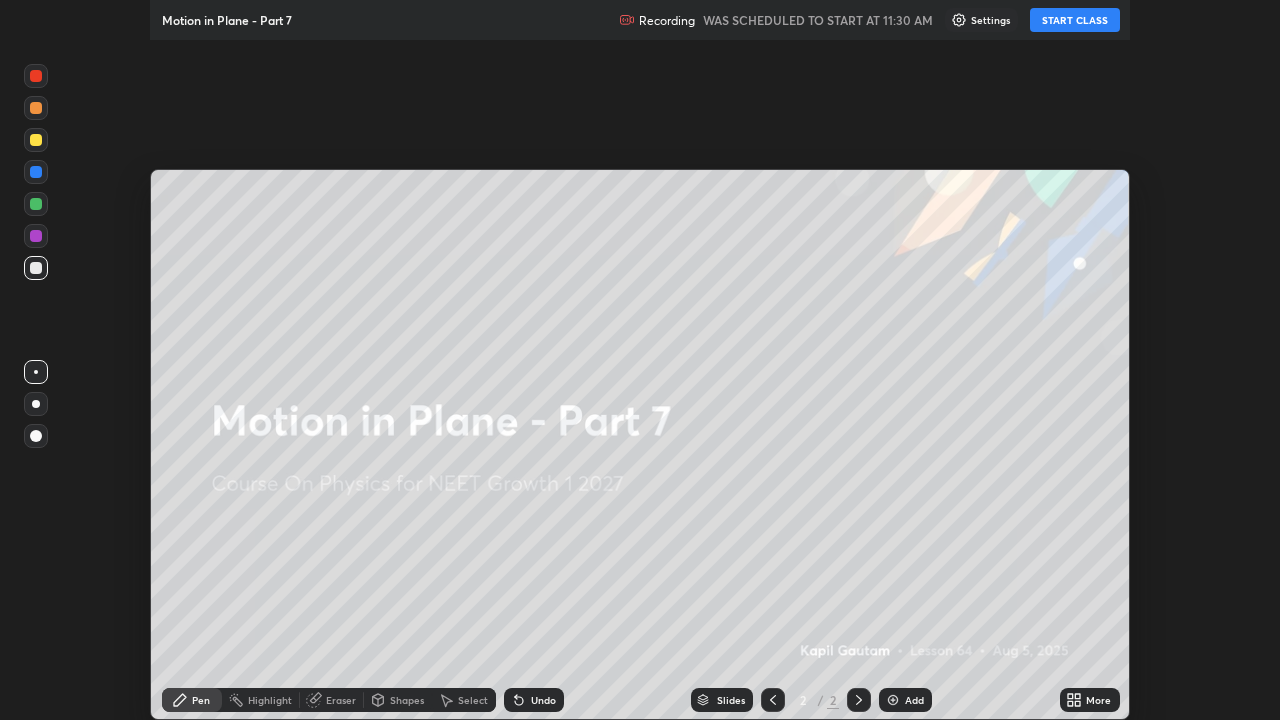 scroll, scrollTop: 99280, scrollLeft: 98720, axis: both 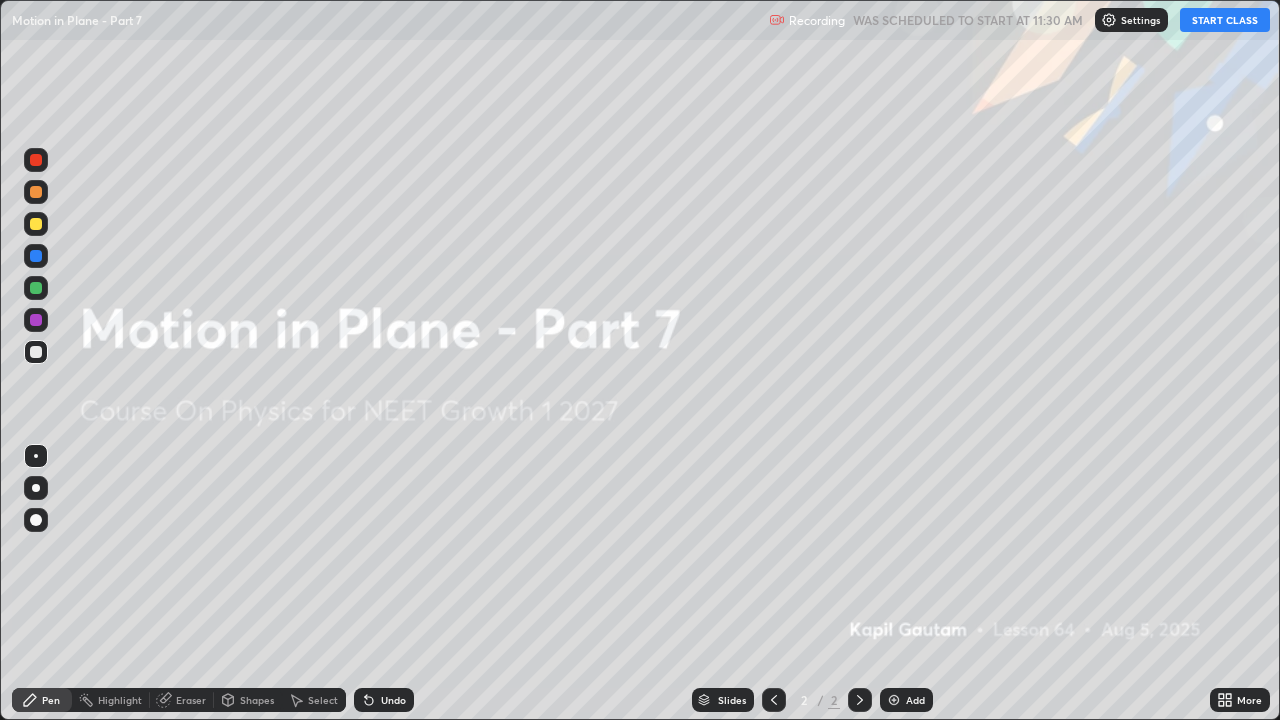 click on "Add" at bounding box center [915, 700] 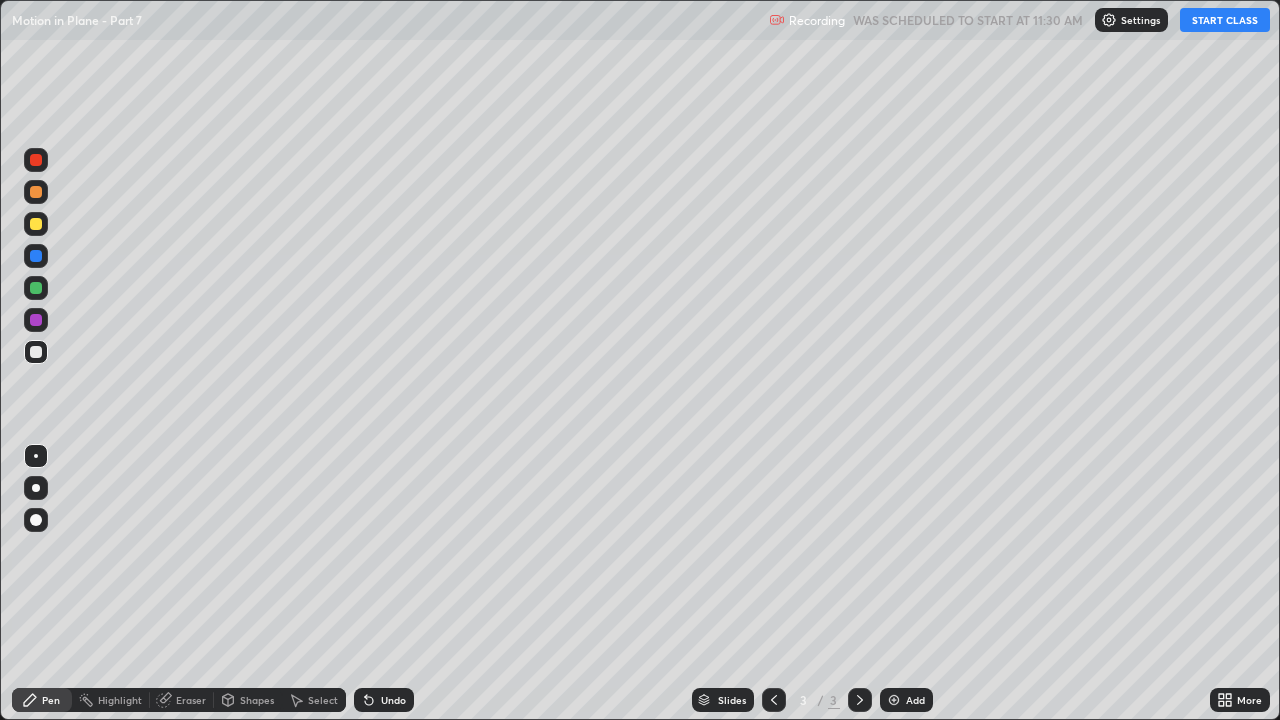 click on "START CLASS" at bounding box center (1225, 20) 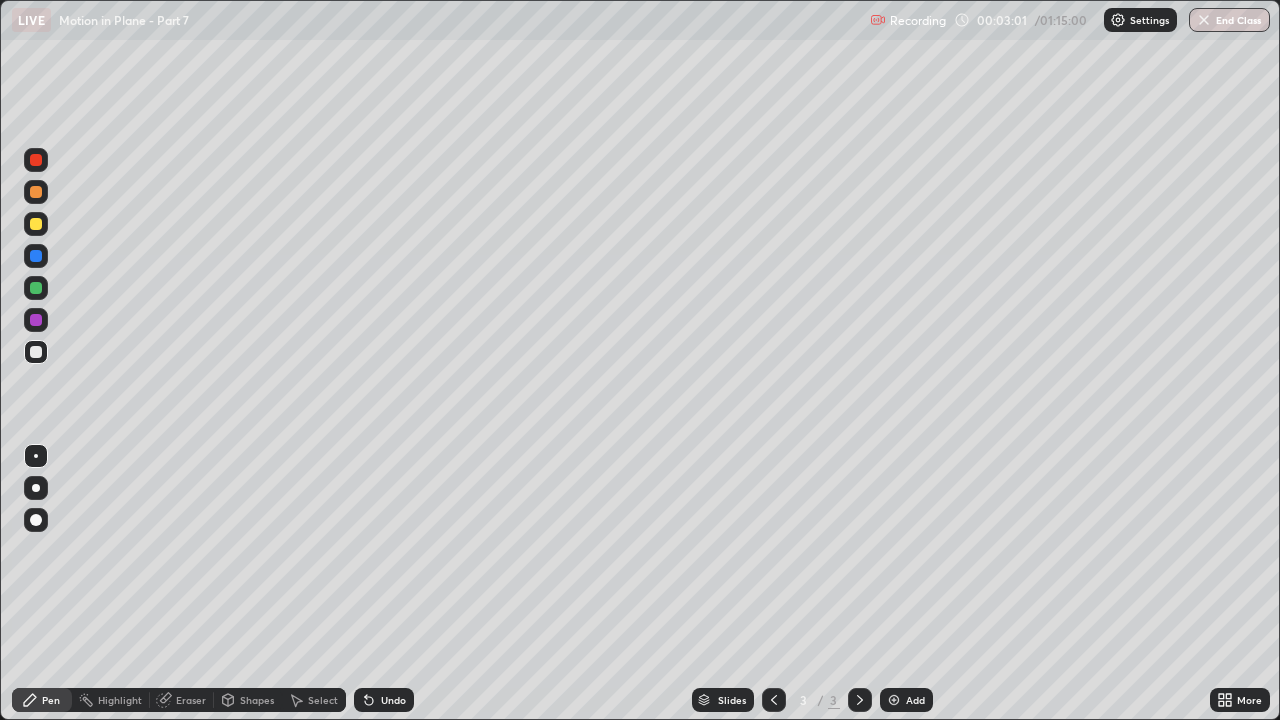 click at bounding box center (894, 700) 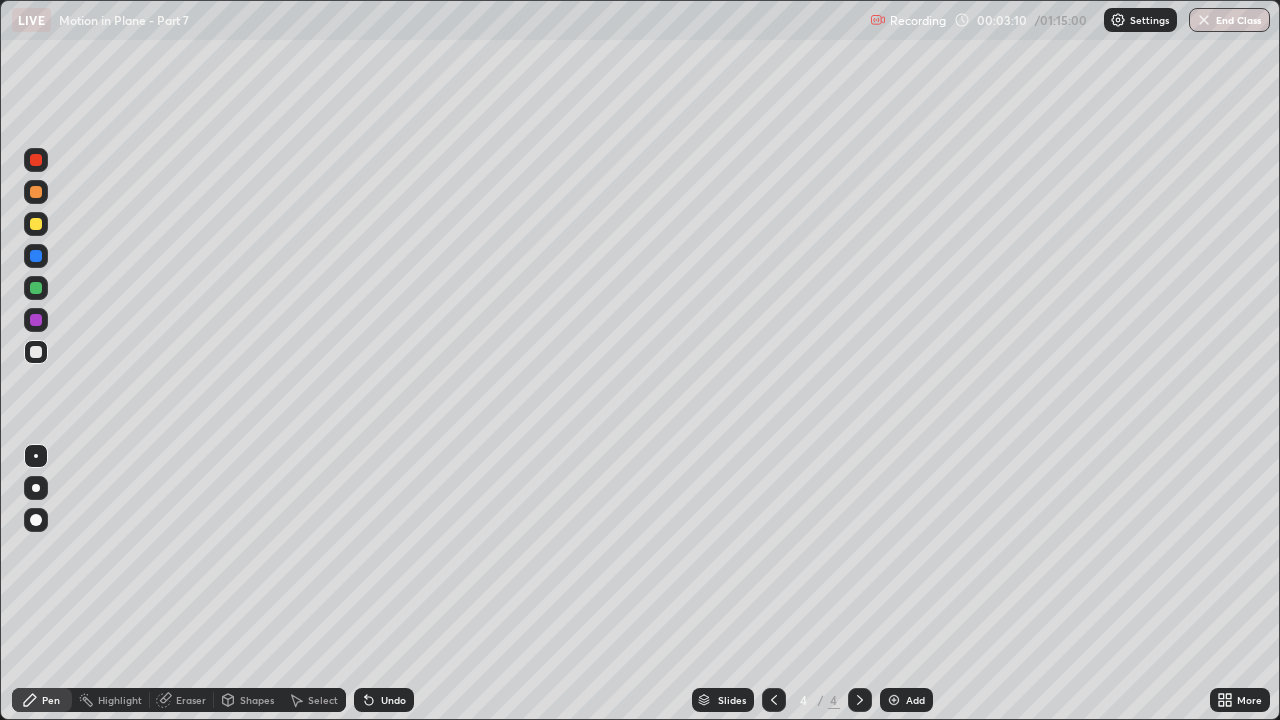 click at bounding box center [36, 488] 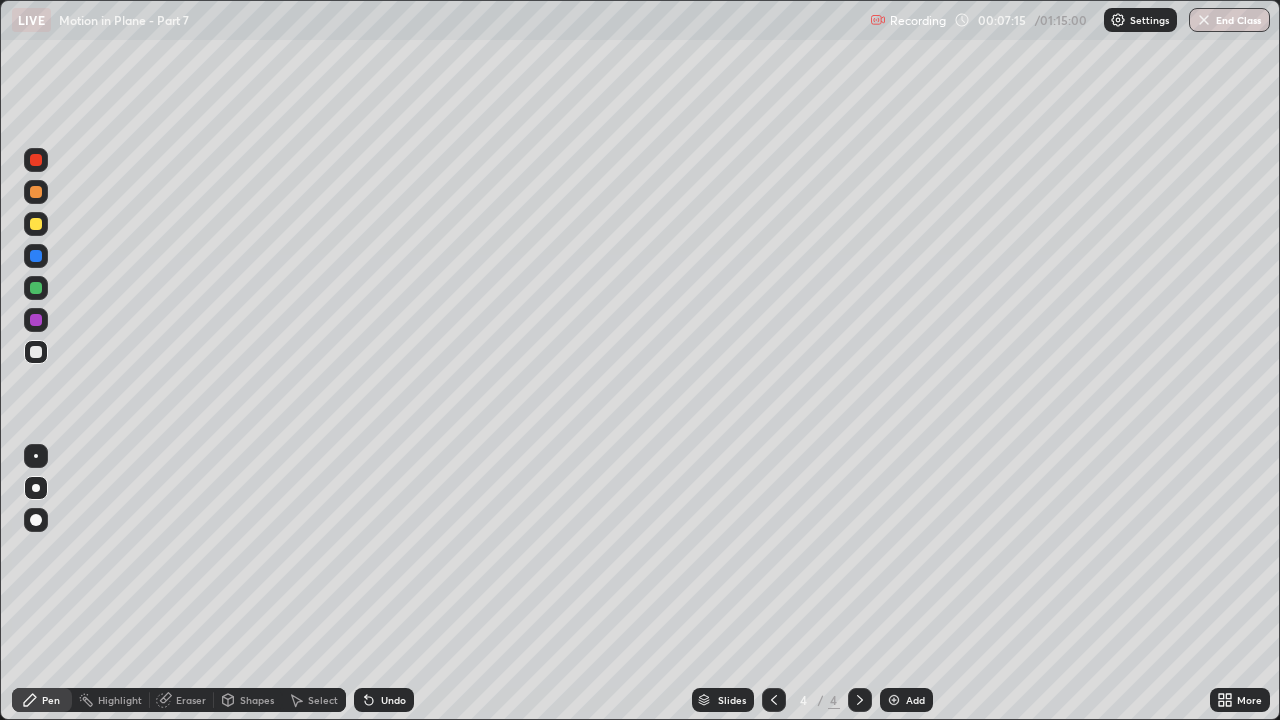 click at bounding box center (36, 288) 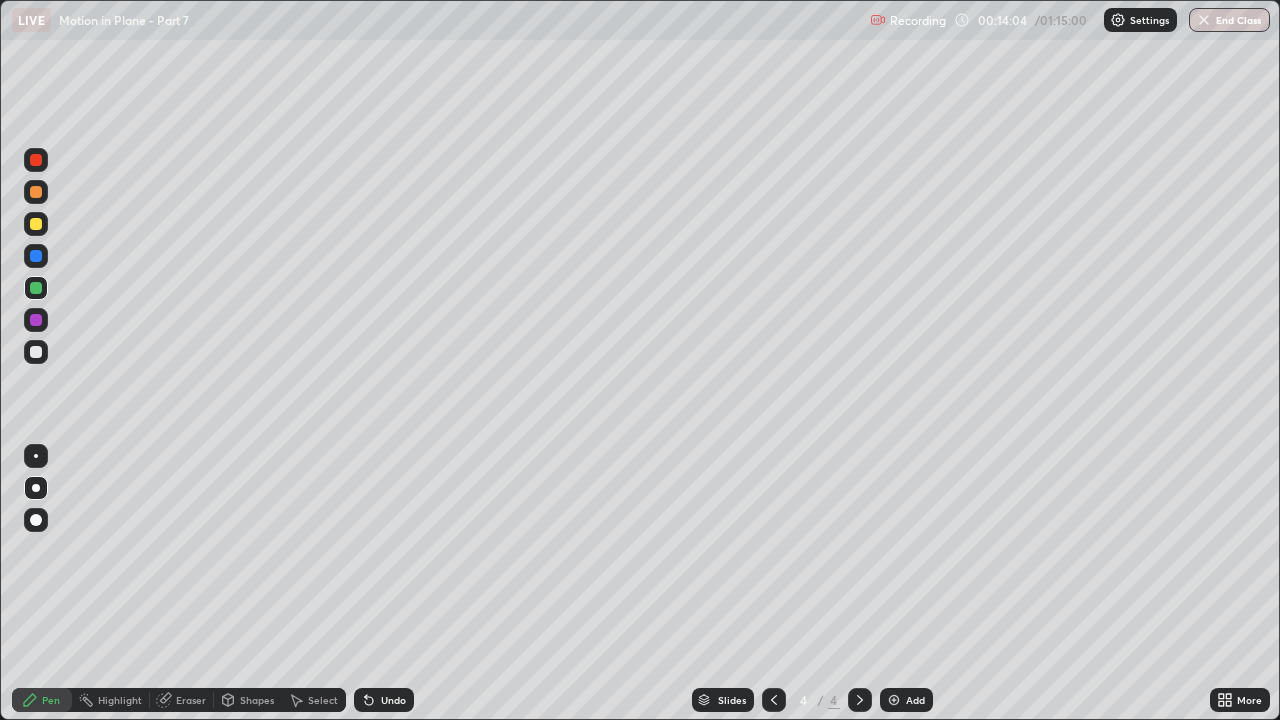 click on "Add" at bounding box center [915, 700] 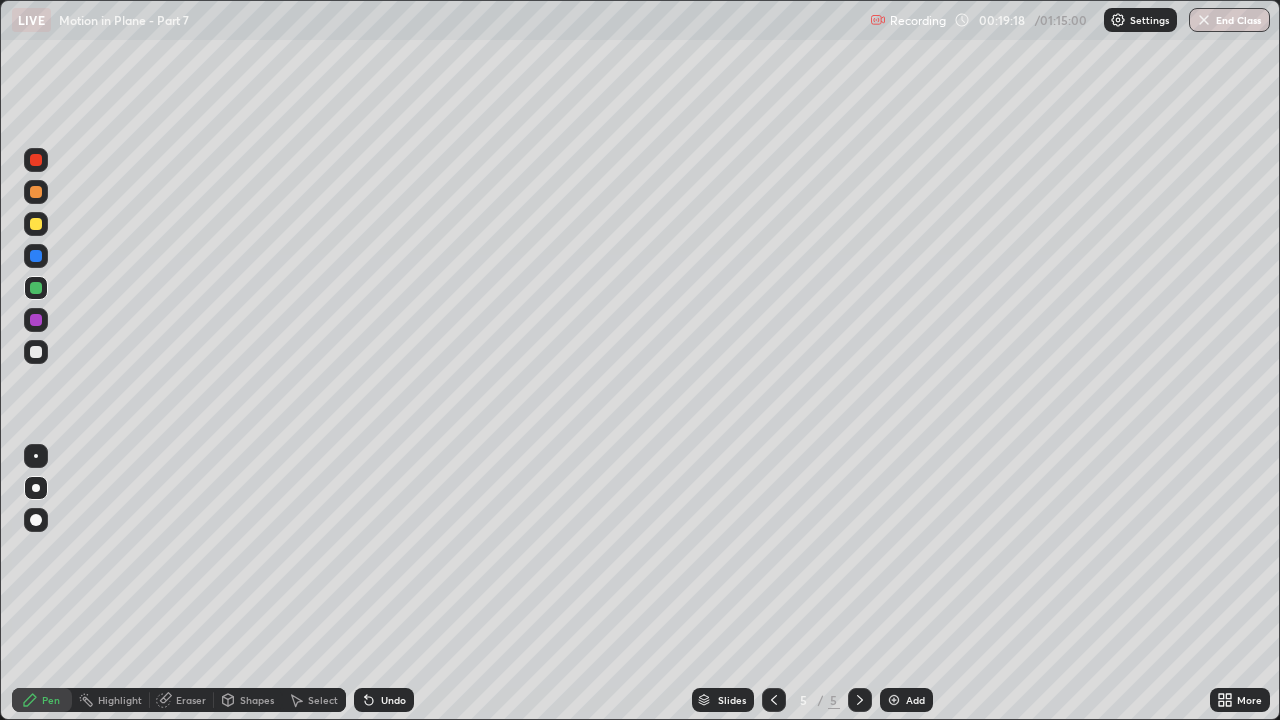 click at bounding box center (36, 520) 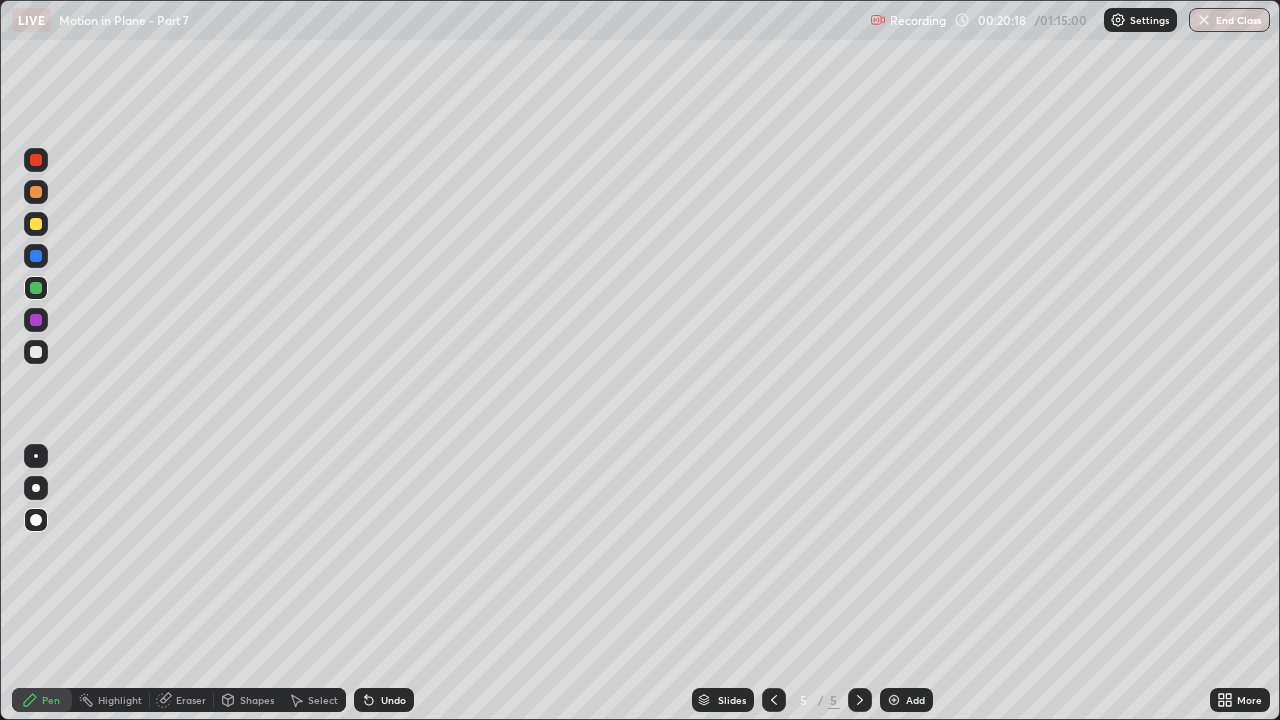click at bounding box center [894, 700] 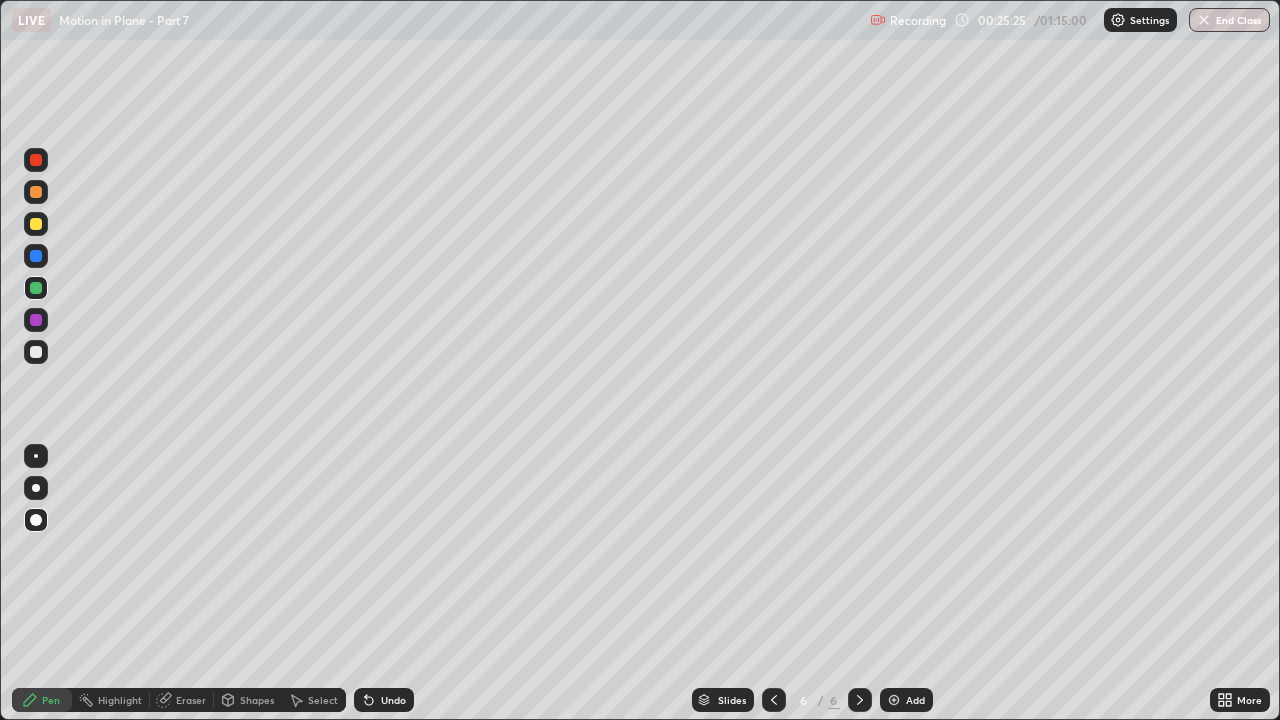 click at bounding box center (36, 352) 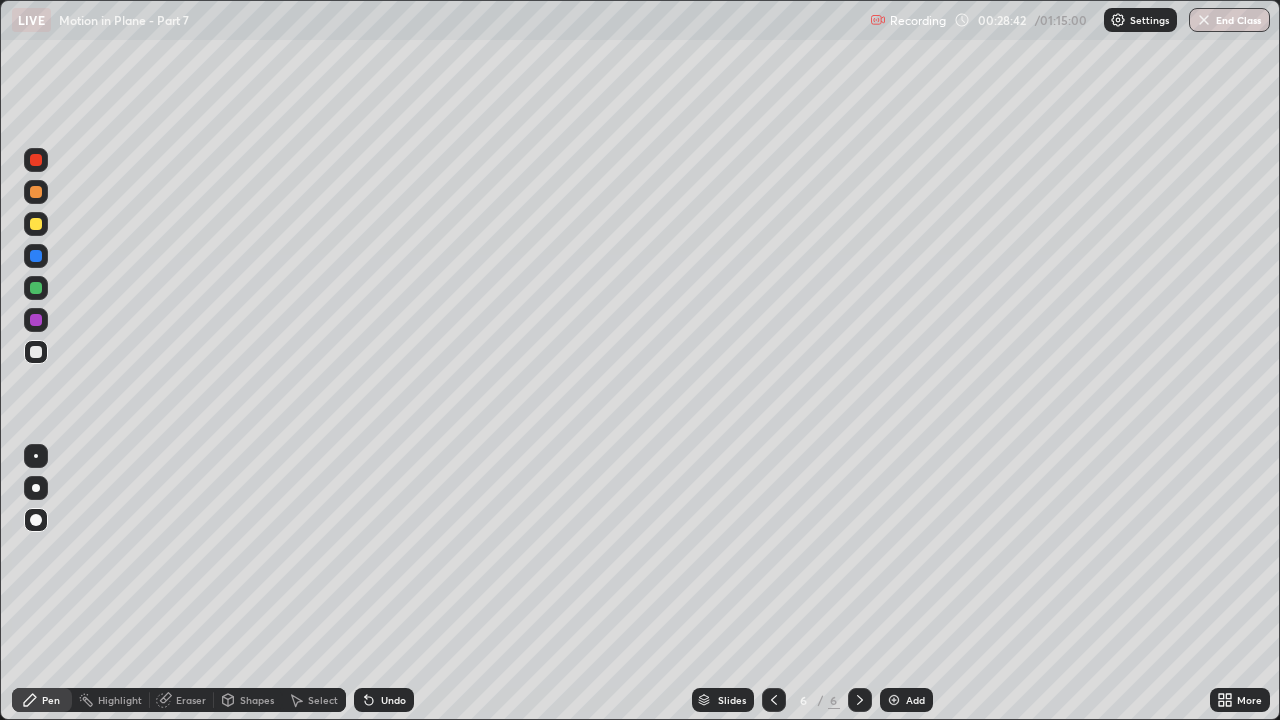 click on "Add" at bounding box center [915, 700] 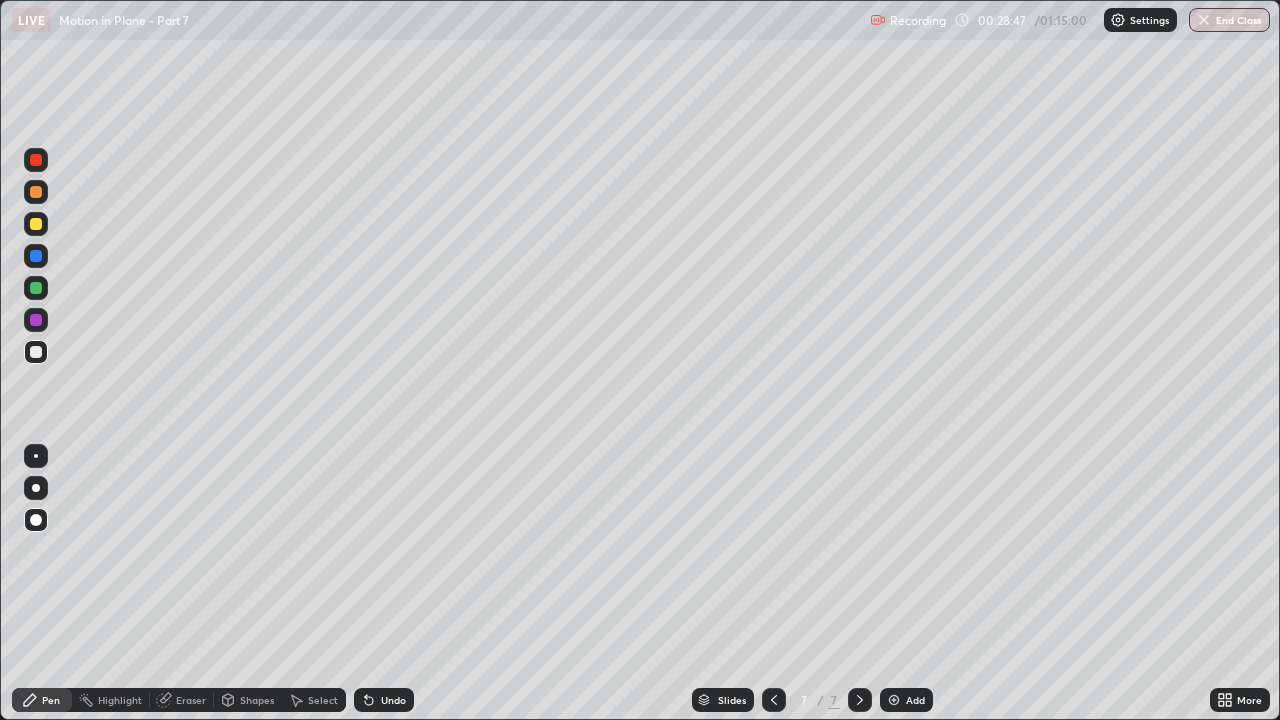 click at bounding box center [36, 224] 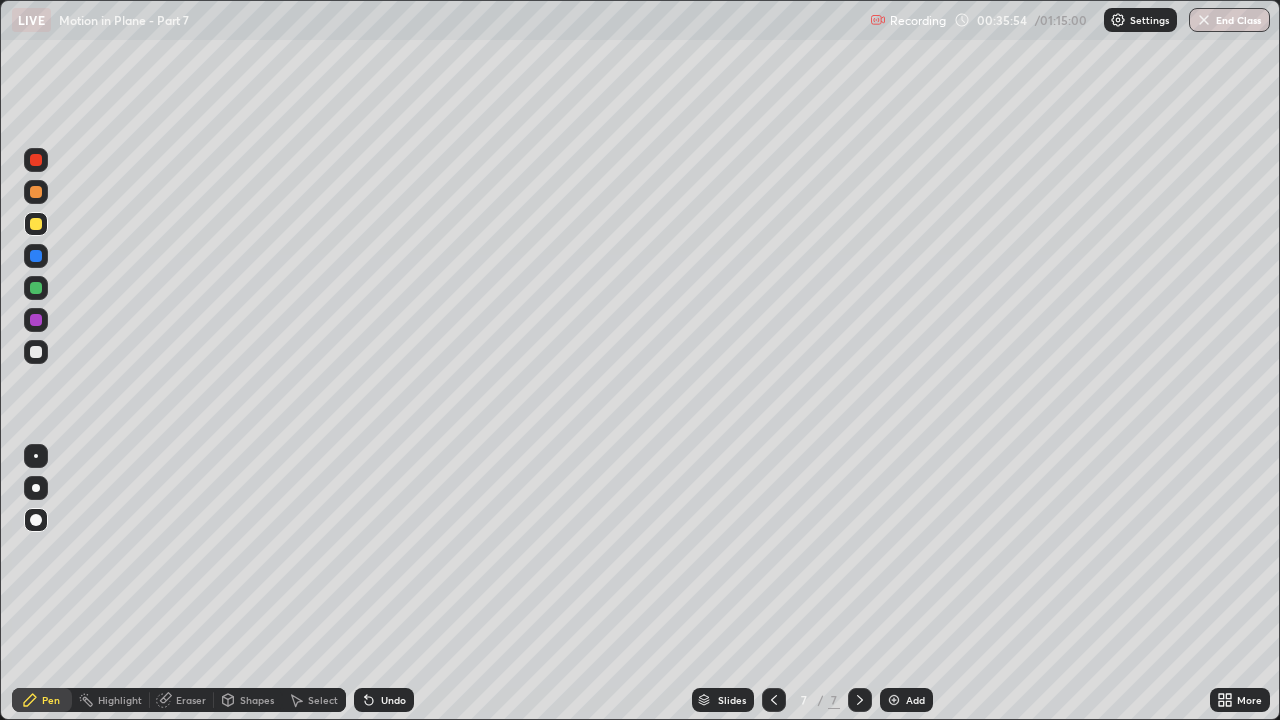 click at bounding box center (36, 352) 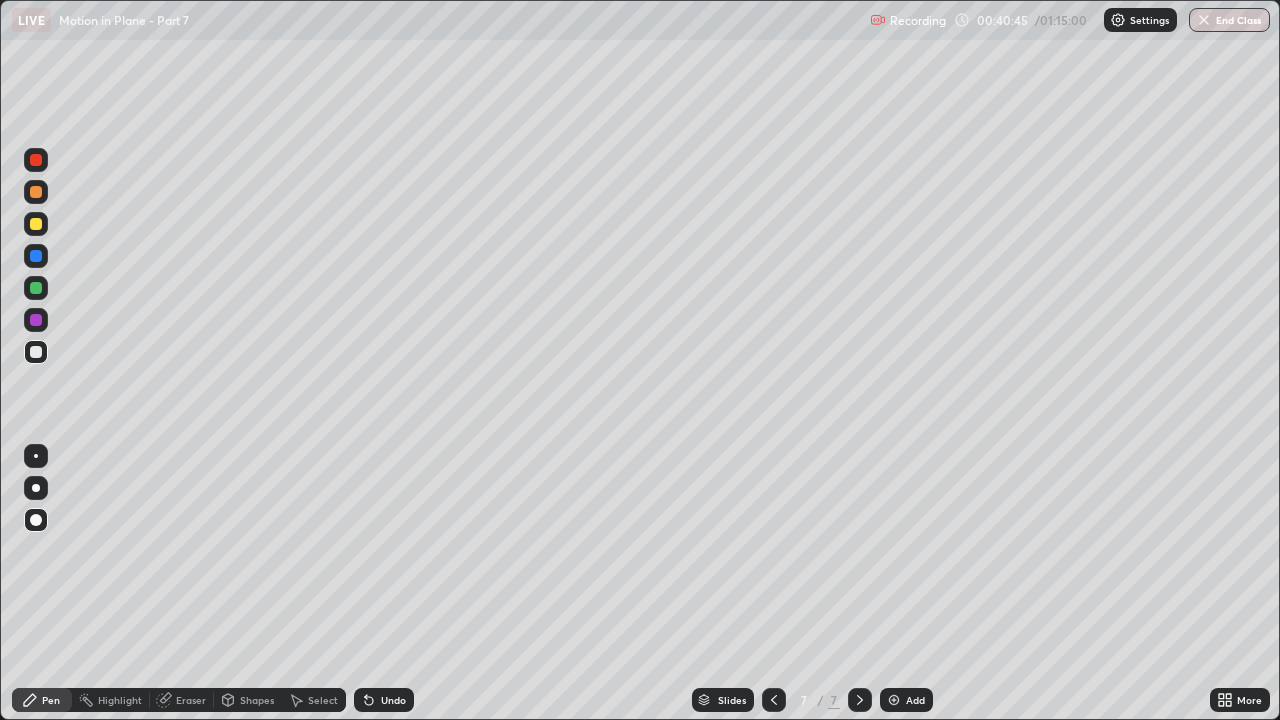 click on "Add" at bounding box center (915, 700) 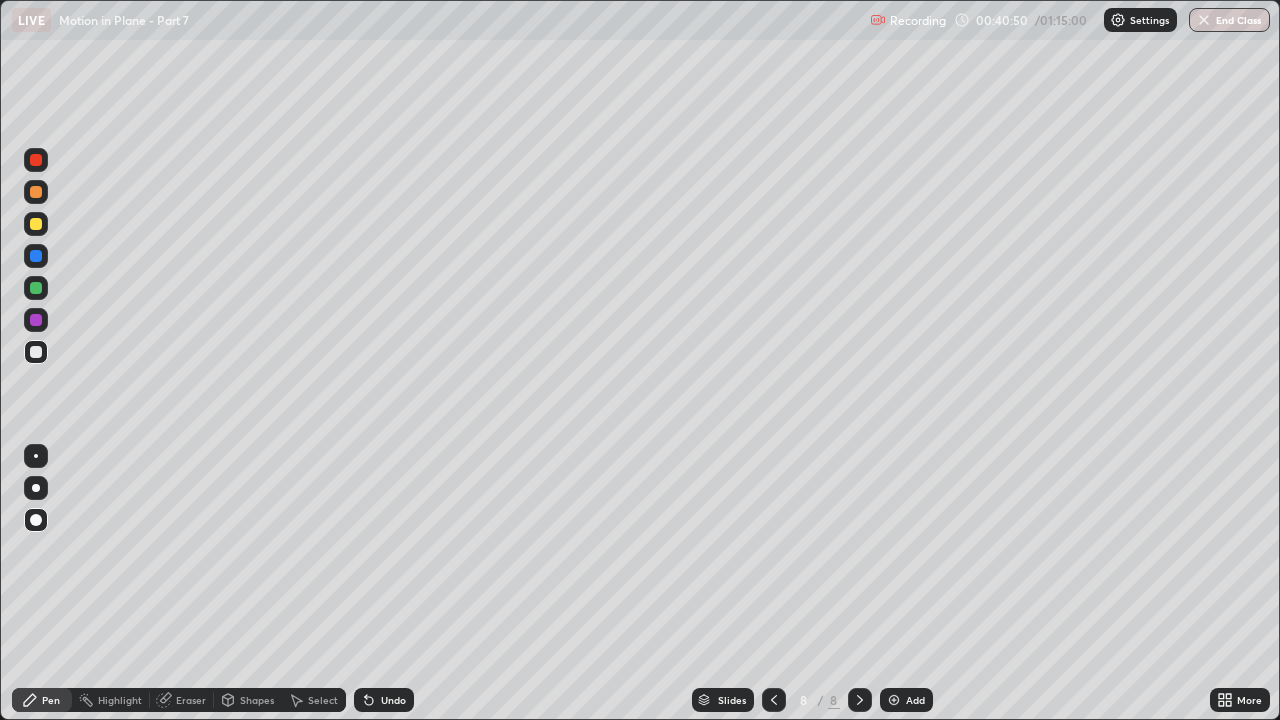 click at bounding box center [36, 224] 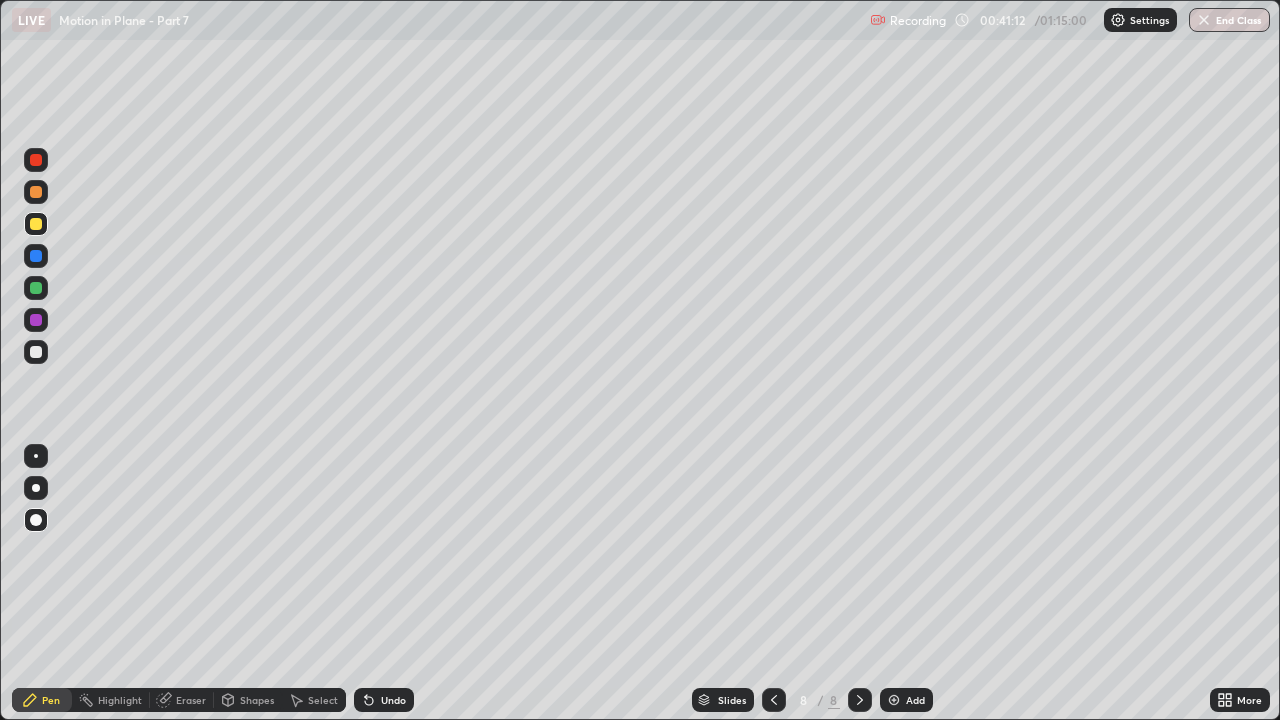 click on "Undo" at bounding box center (384, 700) 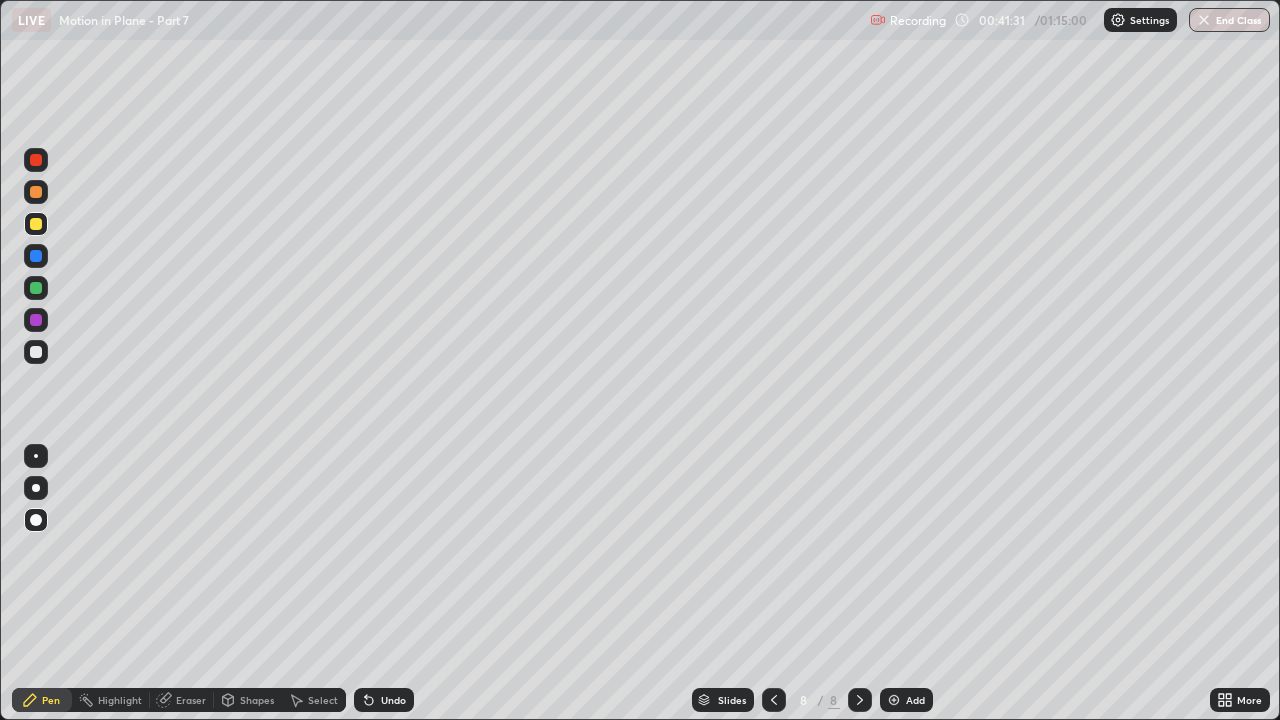 click at bounding box center [36, 352] 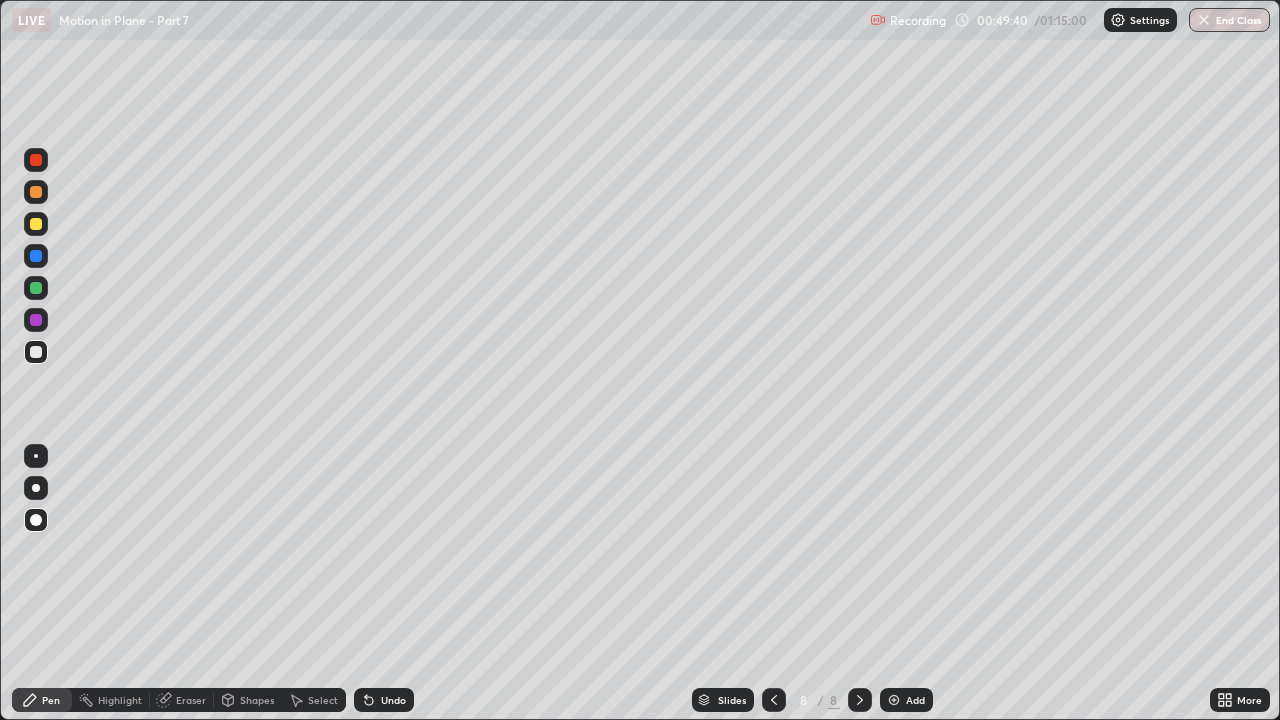 click on "Add" at bounding box center (915, 700) 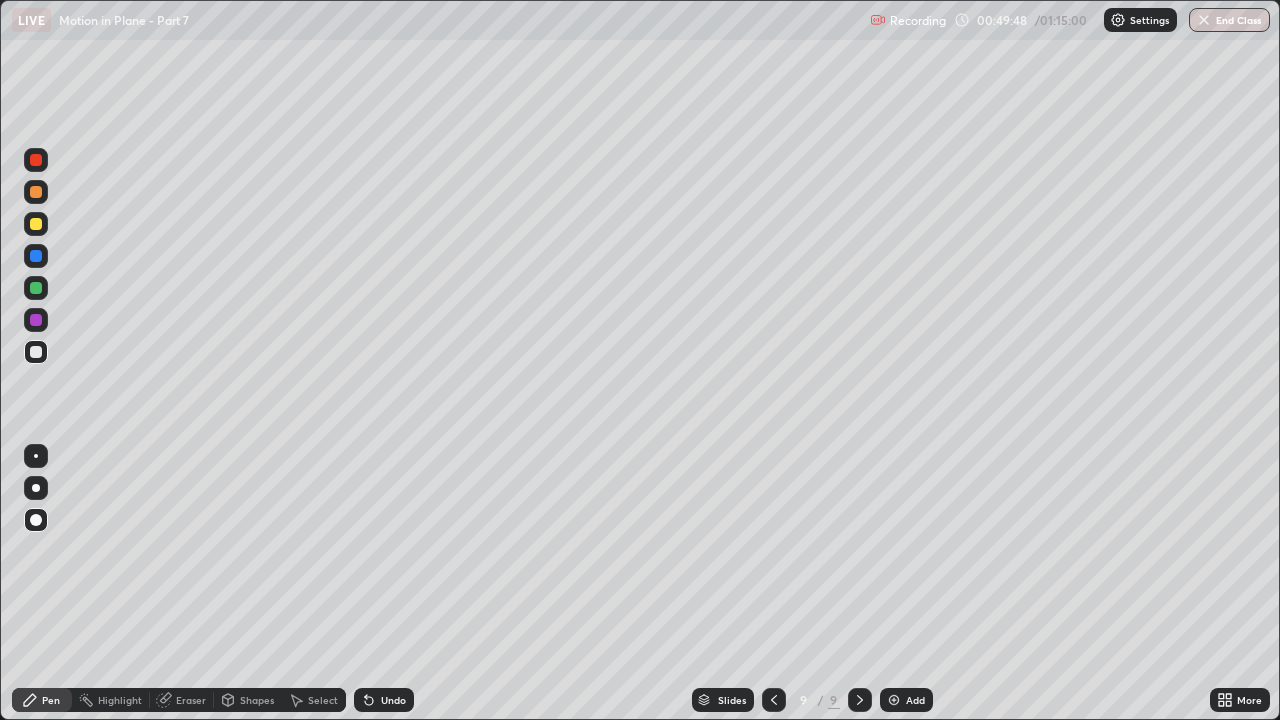 click on "Undo" at bounding box center [384, 700] 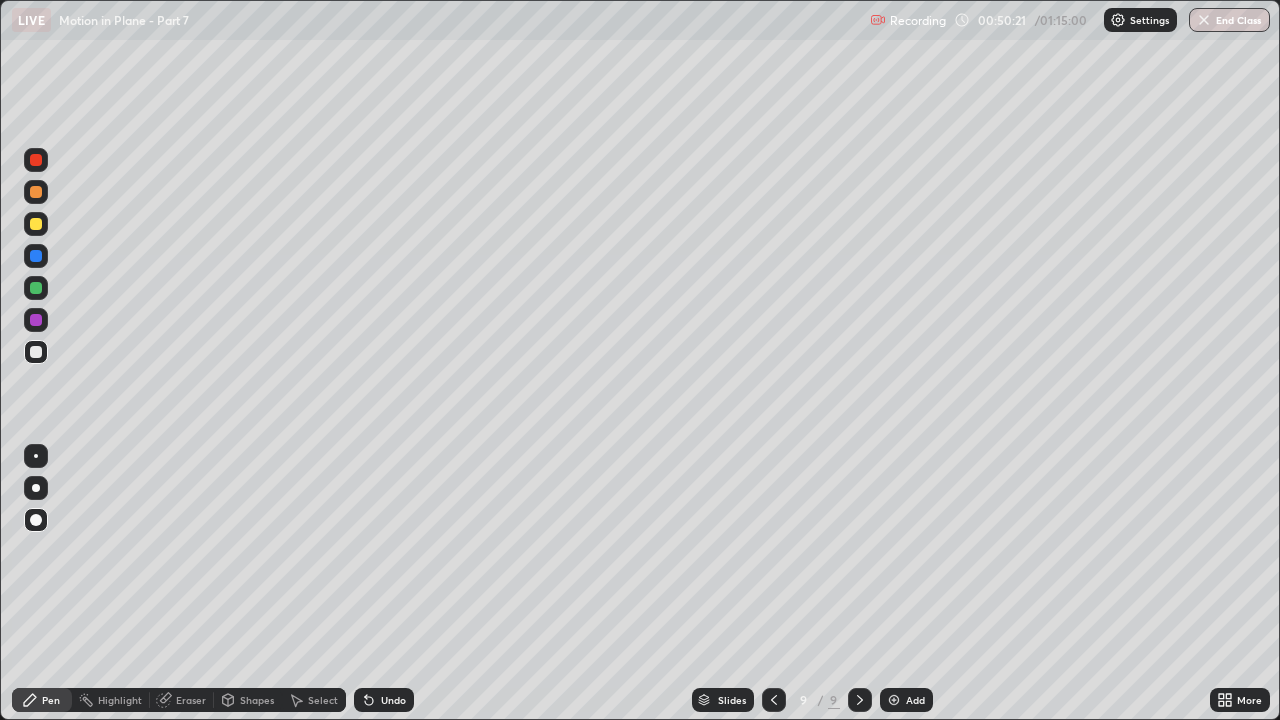 click at bounding box center (36, 224) 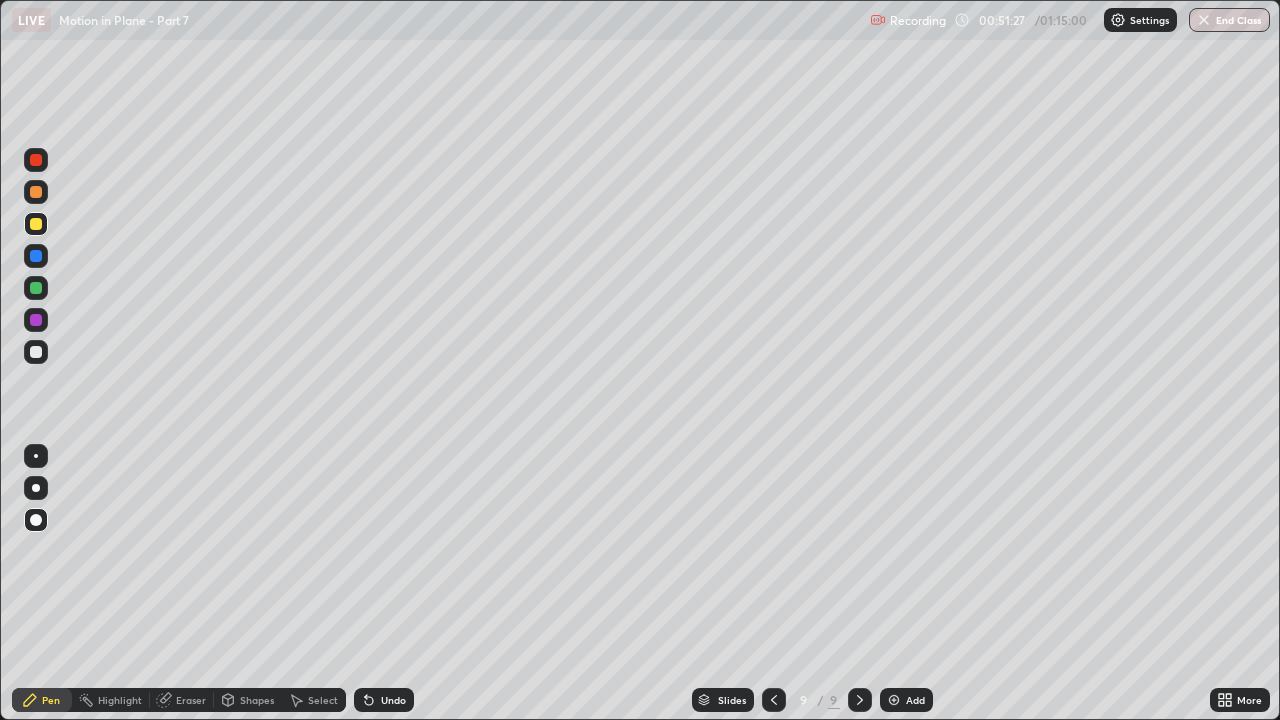 click on "Undo" at bounding box center (384, 700) 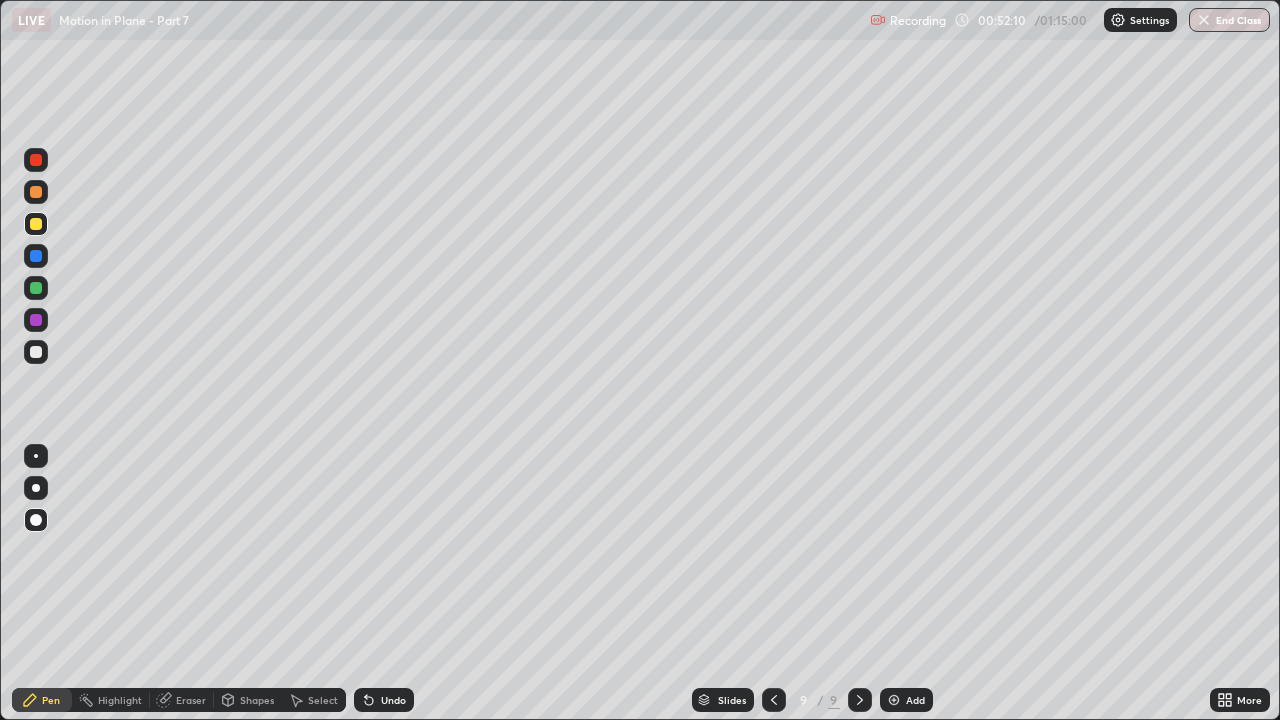 click at bounding box center [36, 352] 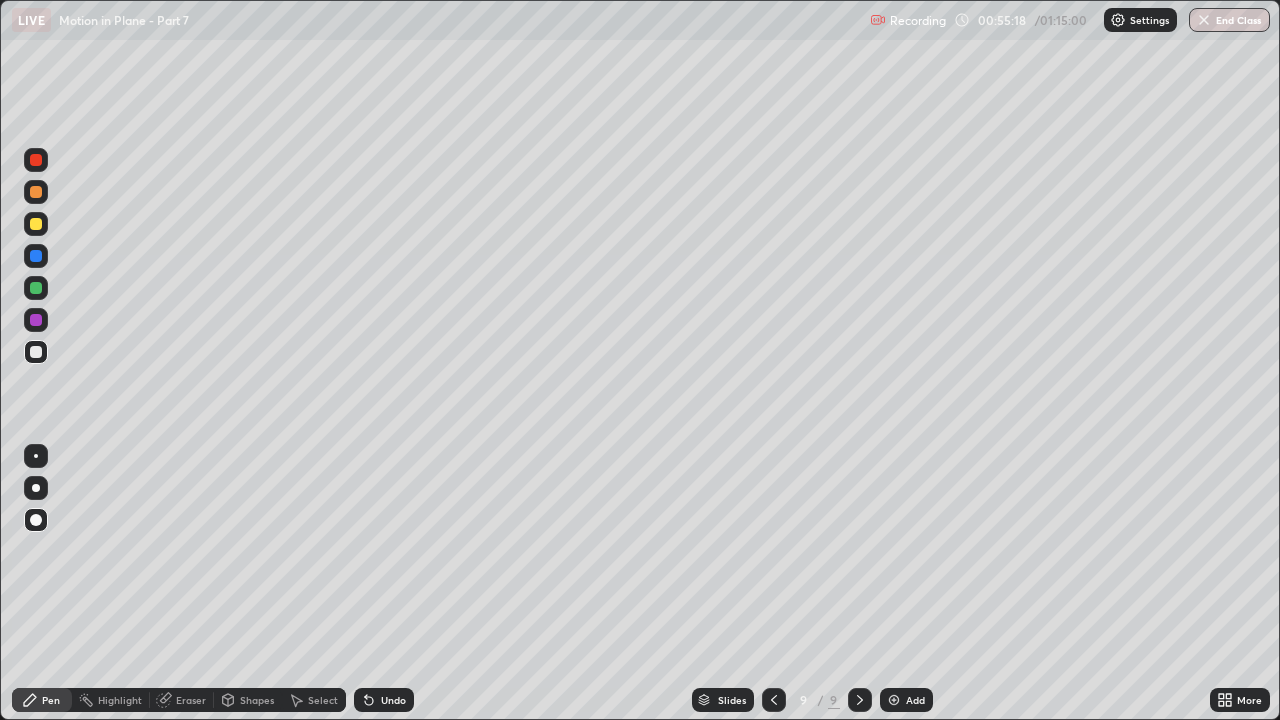 click on "Add" at bounding box center (915, 700) 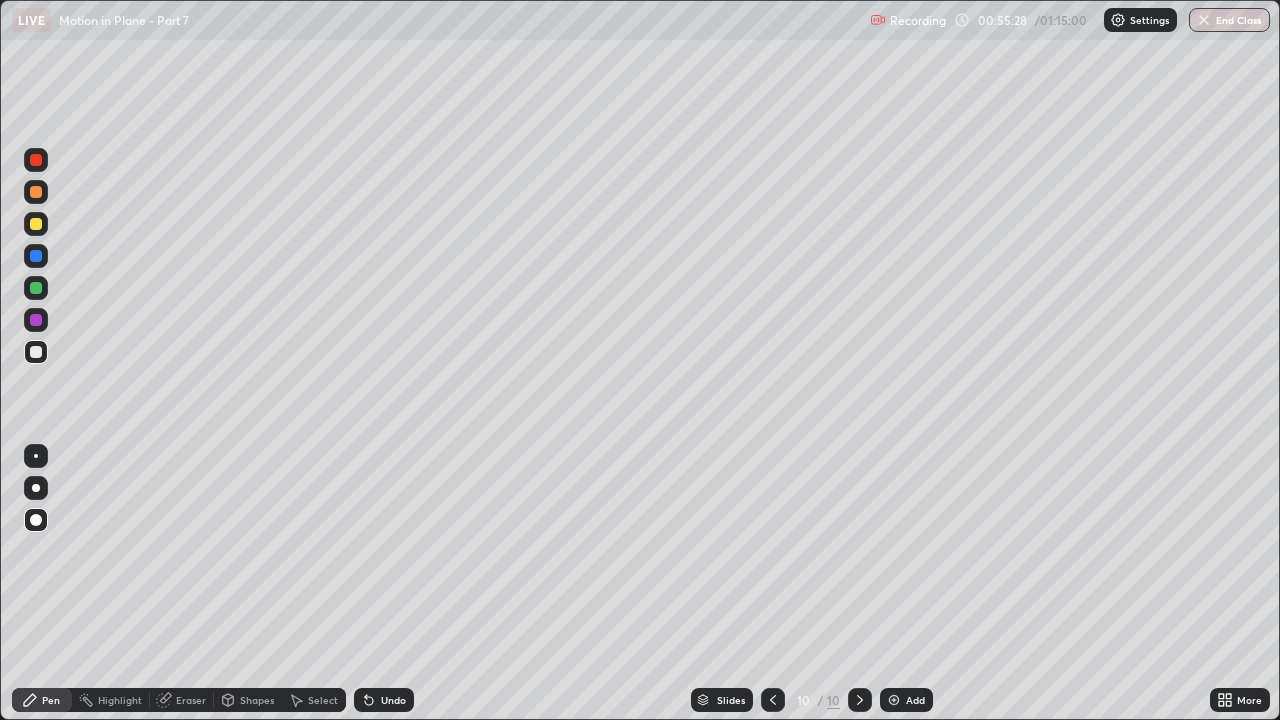 click on "Undo" at bounding box center (393, 700) 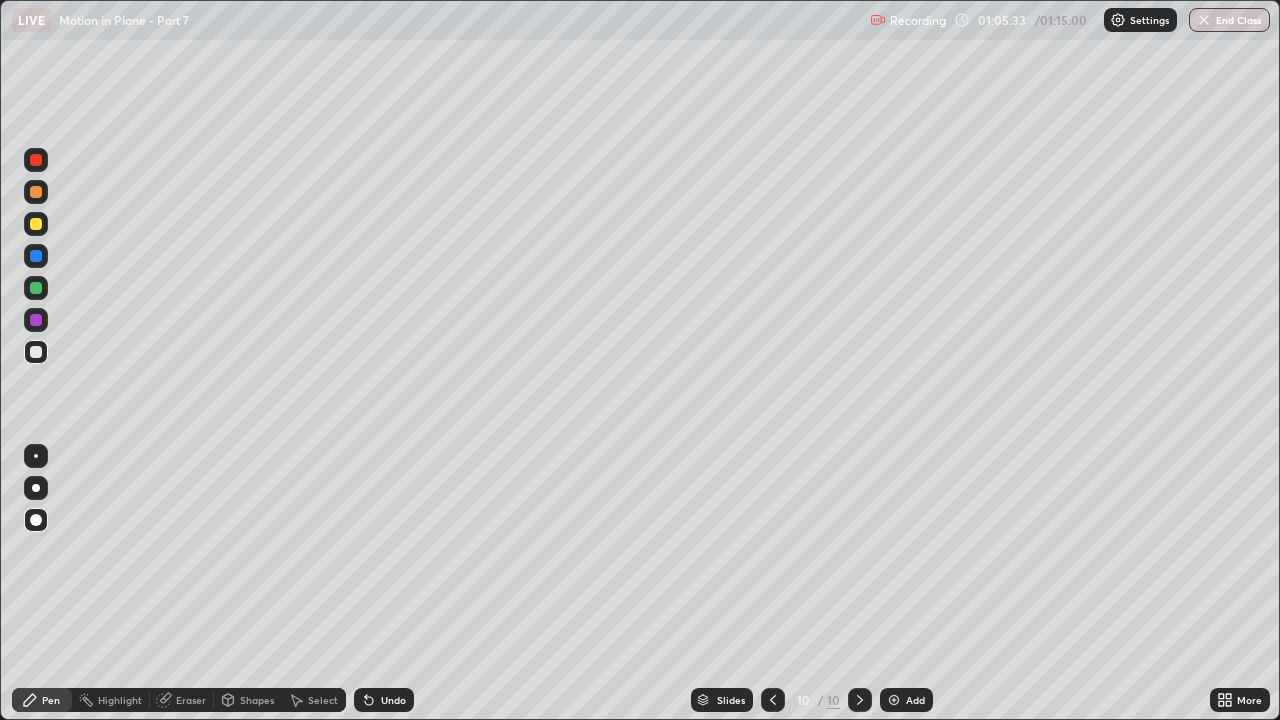 click on "Add" at bounding box center [915, 700] 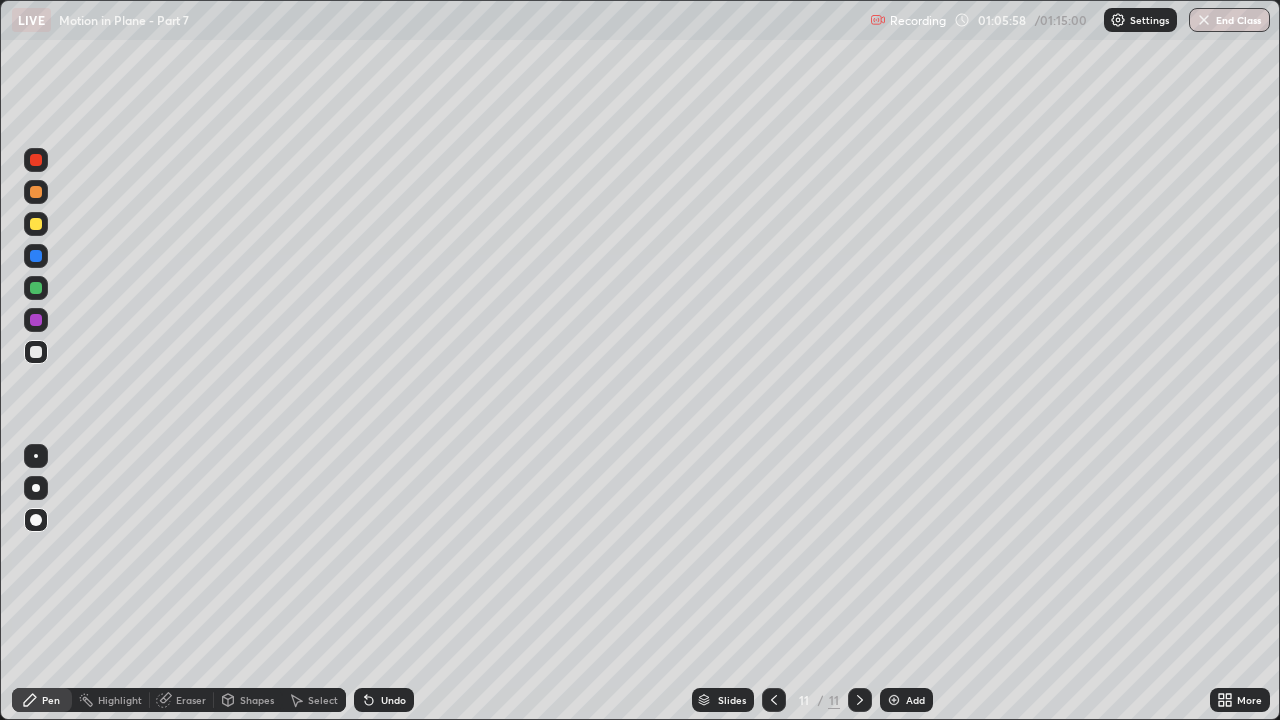 click on "Undo" at bounding box center [393, 700] 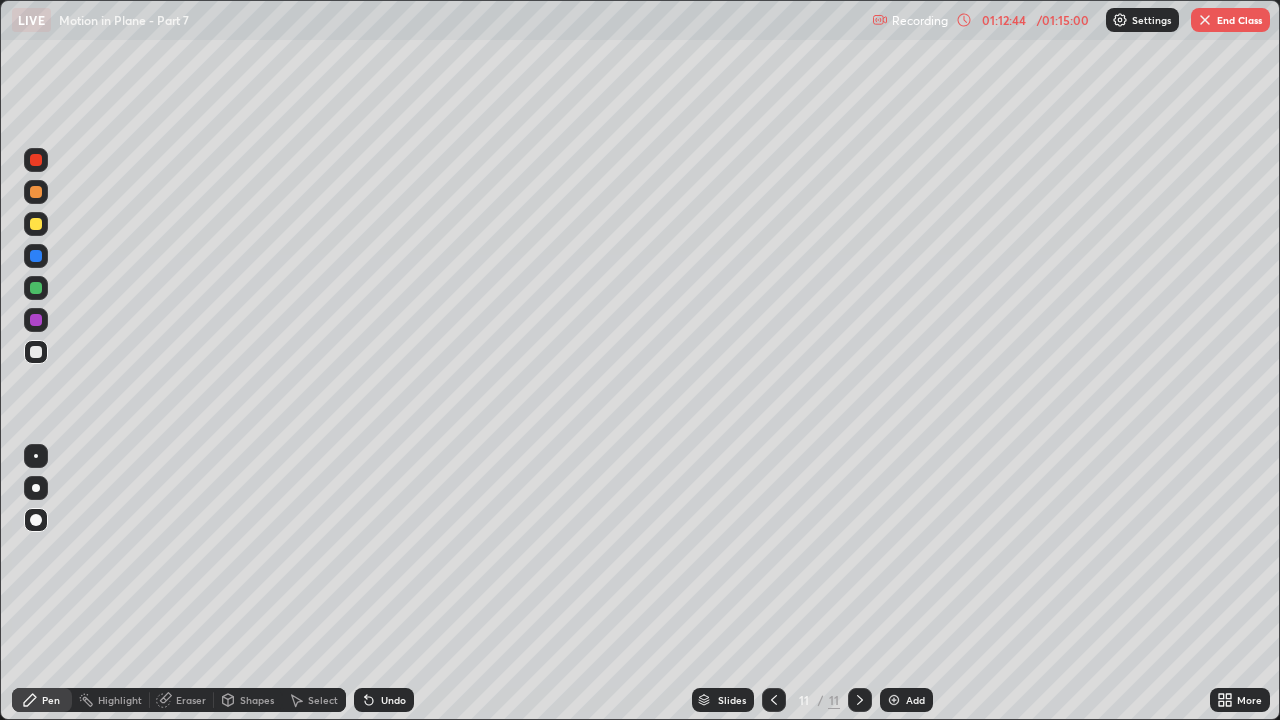 click on "Add" at bounding box center (915, 700) 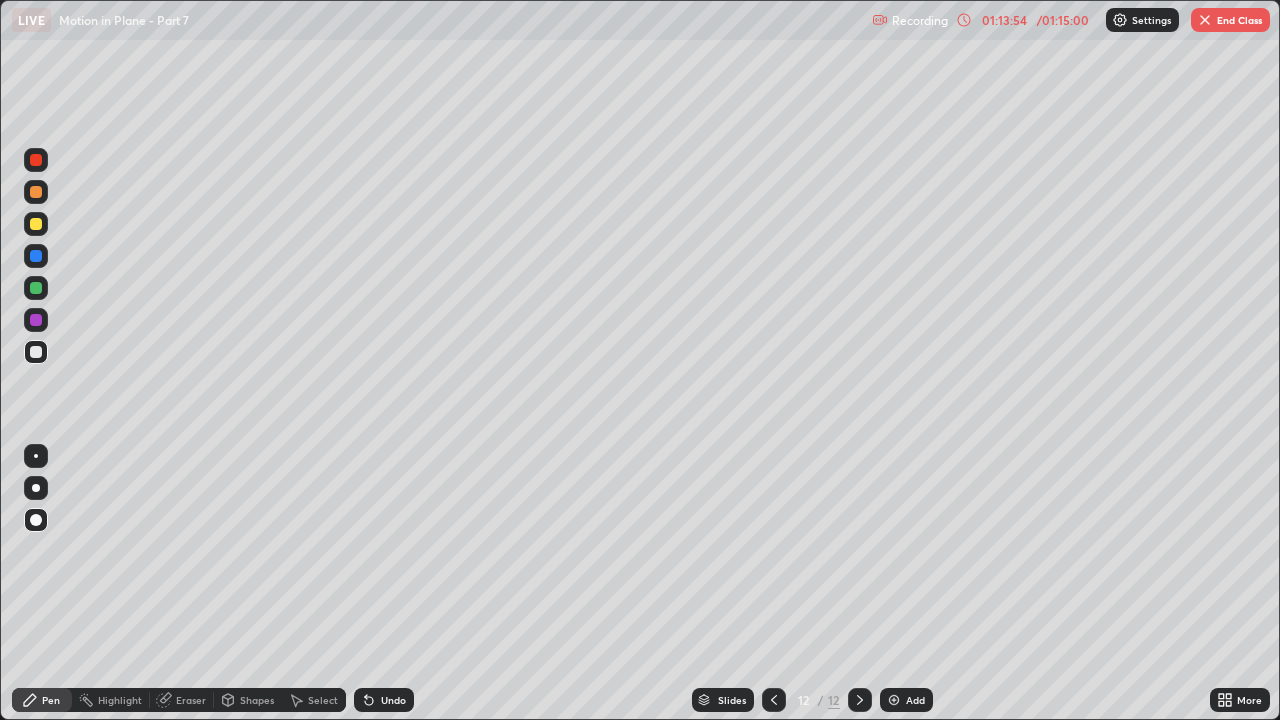 click at bounding box center [36, 352] 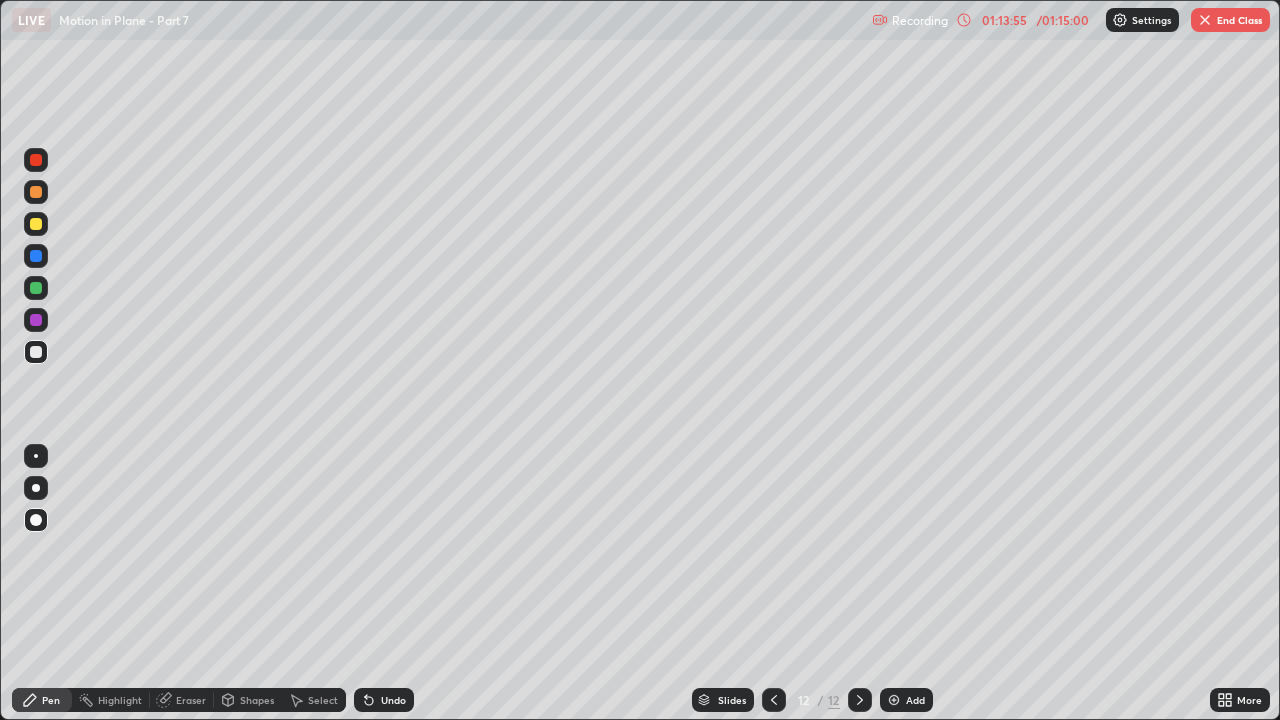 click at bounding box center (36, 224) 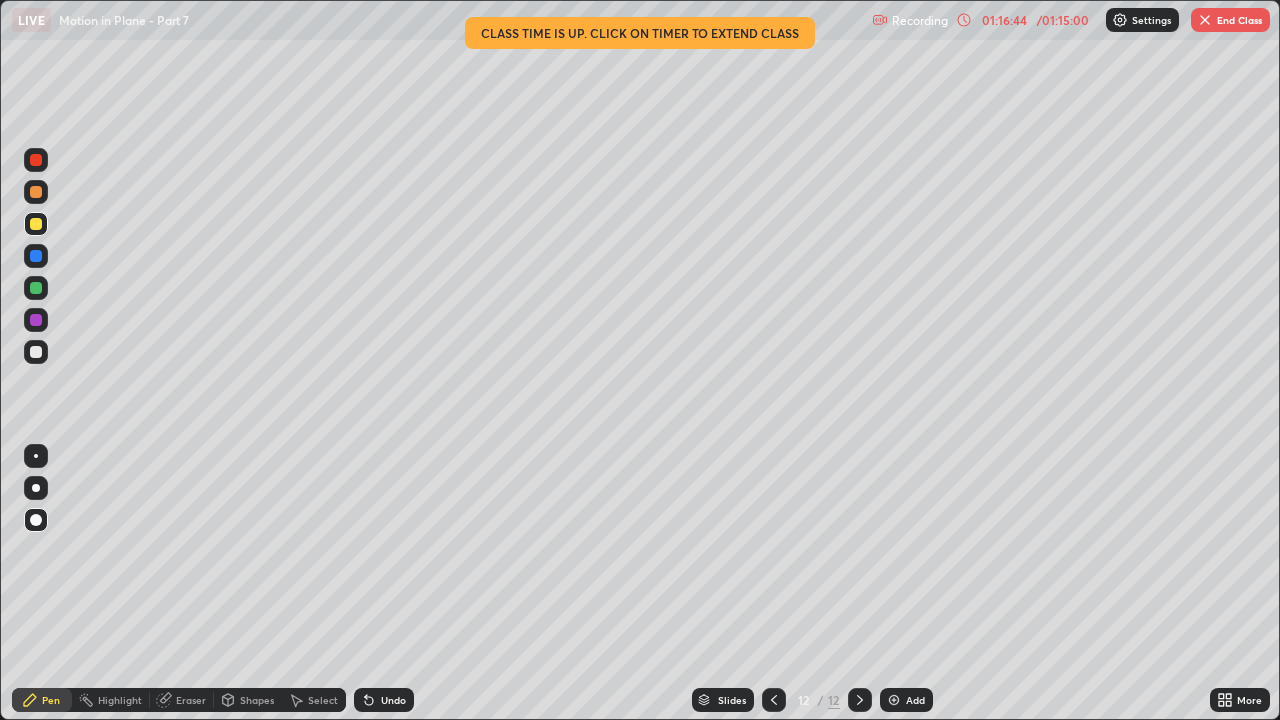 click on "End Class" at bounding box center [1230, 20] 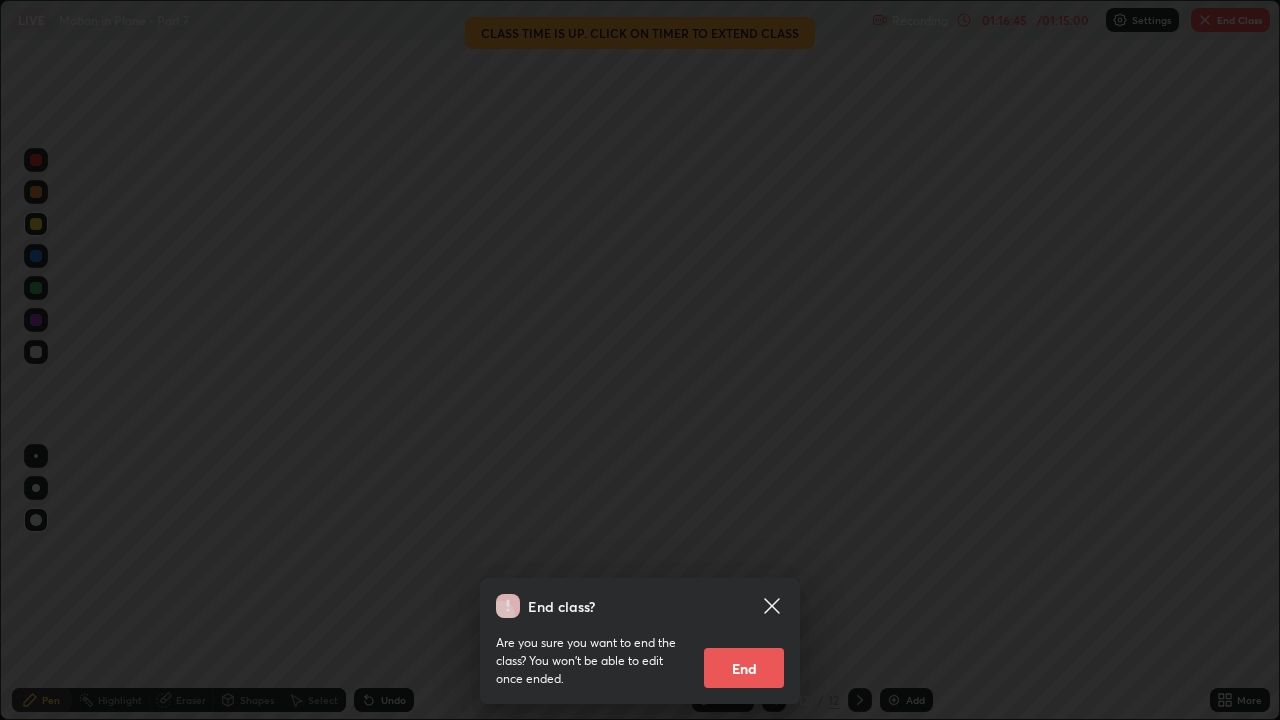 click on "End" at bounding box center [744, 668] 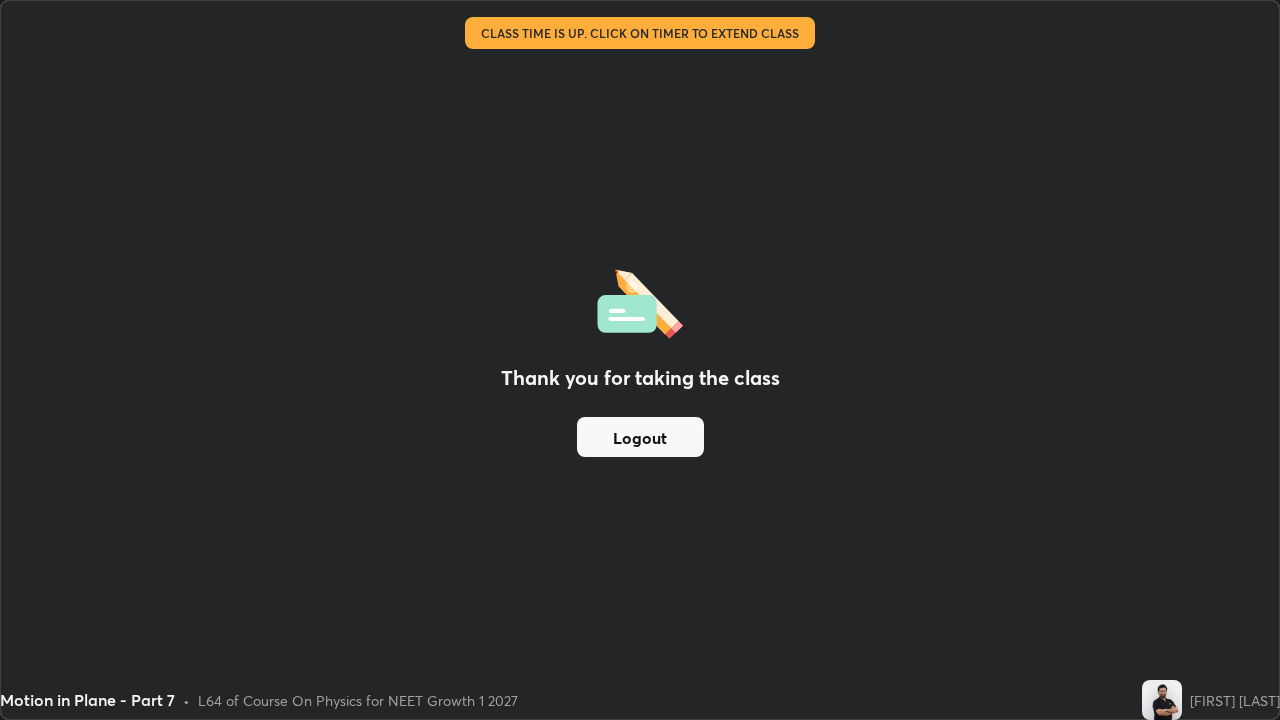 click on "Logout" at bounding box center (640, 437) 